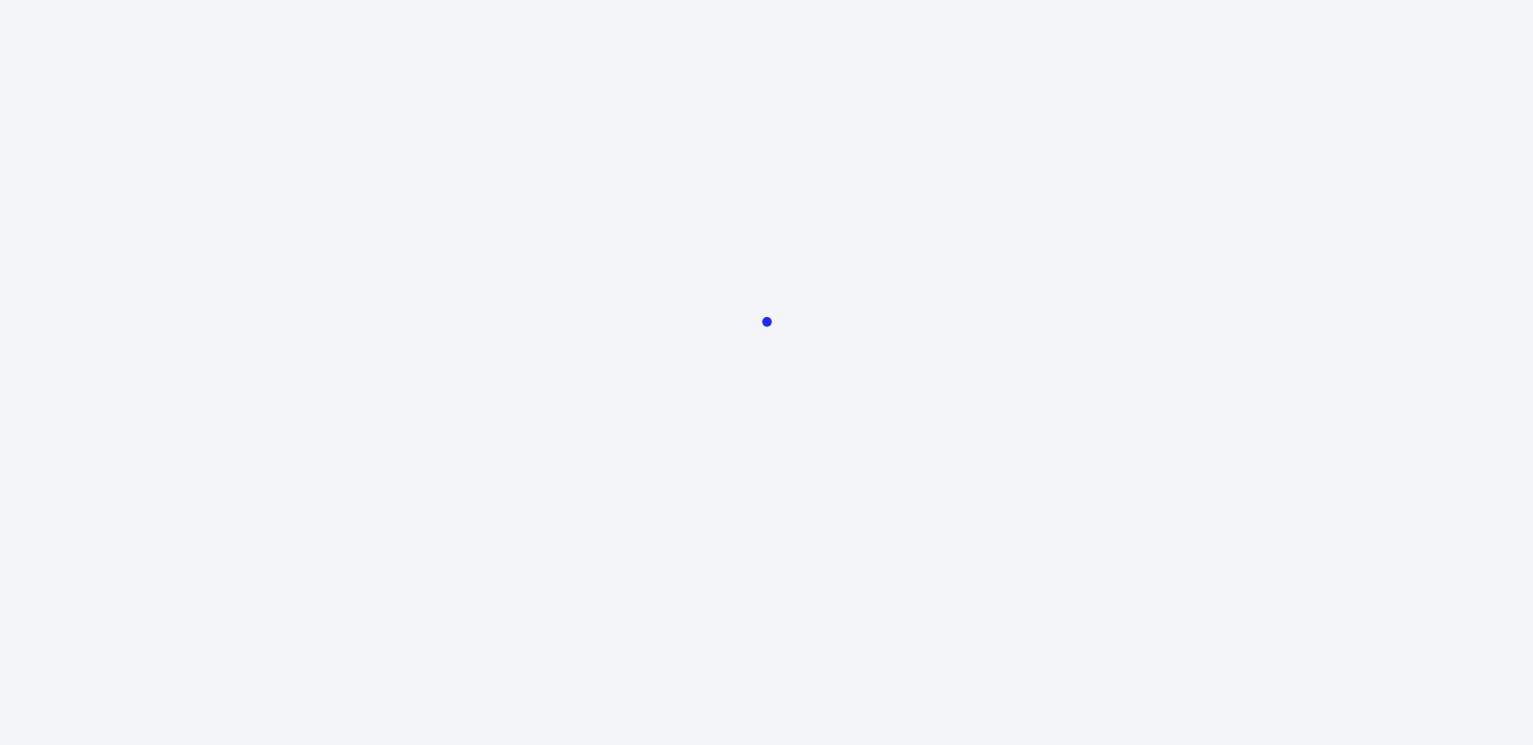 scroll, scrollTop: 0, scrollLeft: 0, axis: both 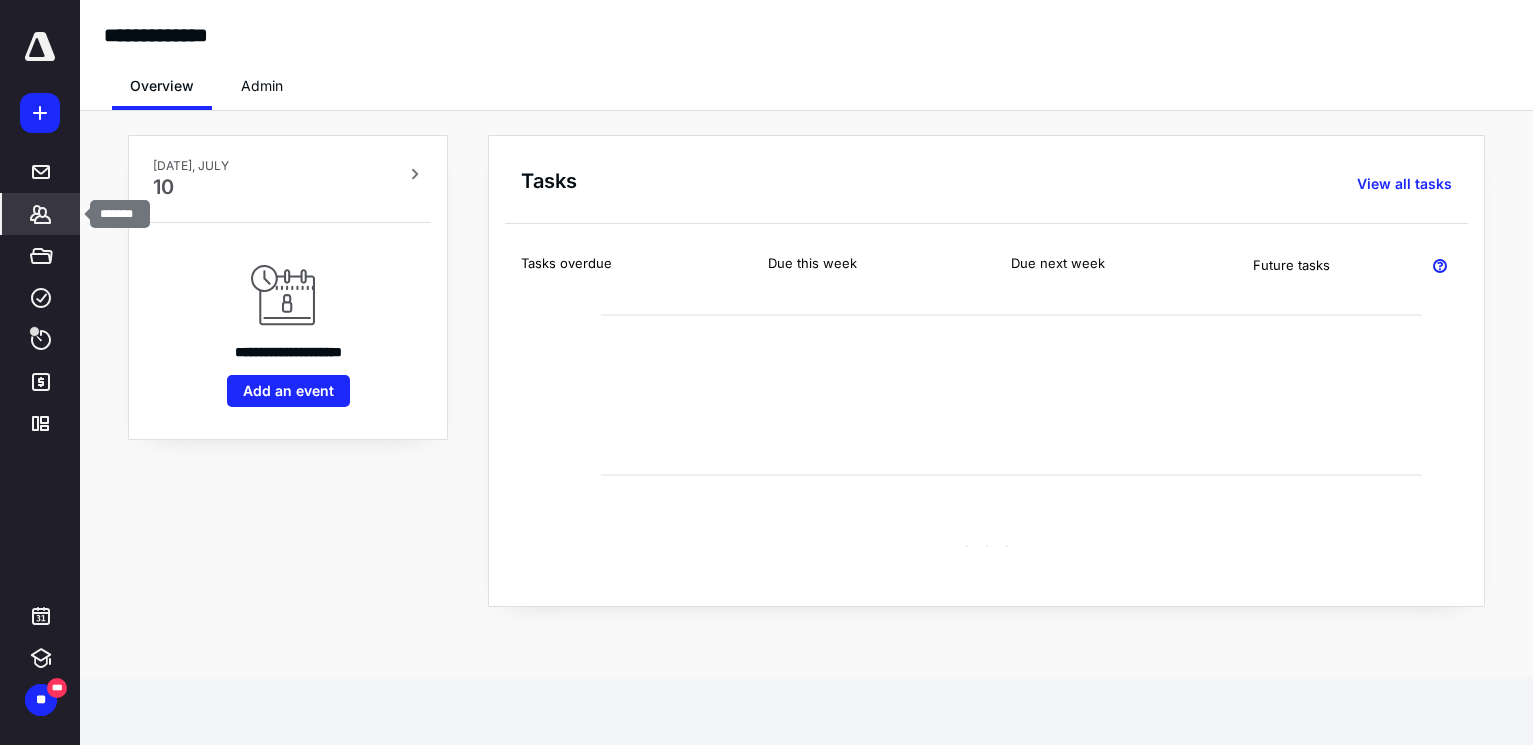 click 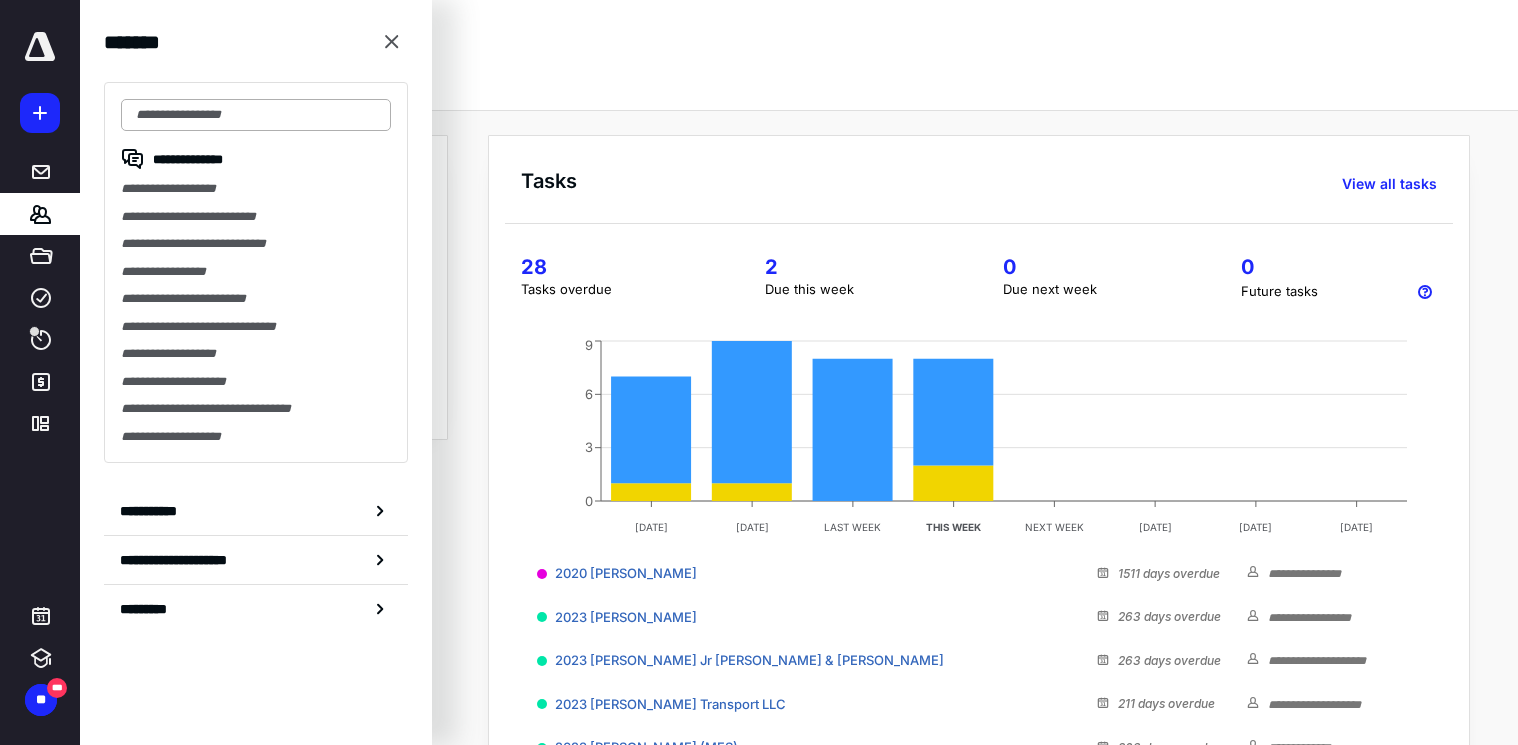 click at bounding box center [256, 115] 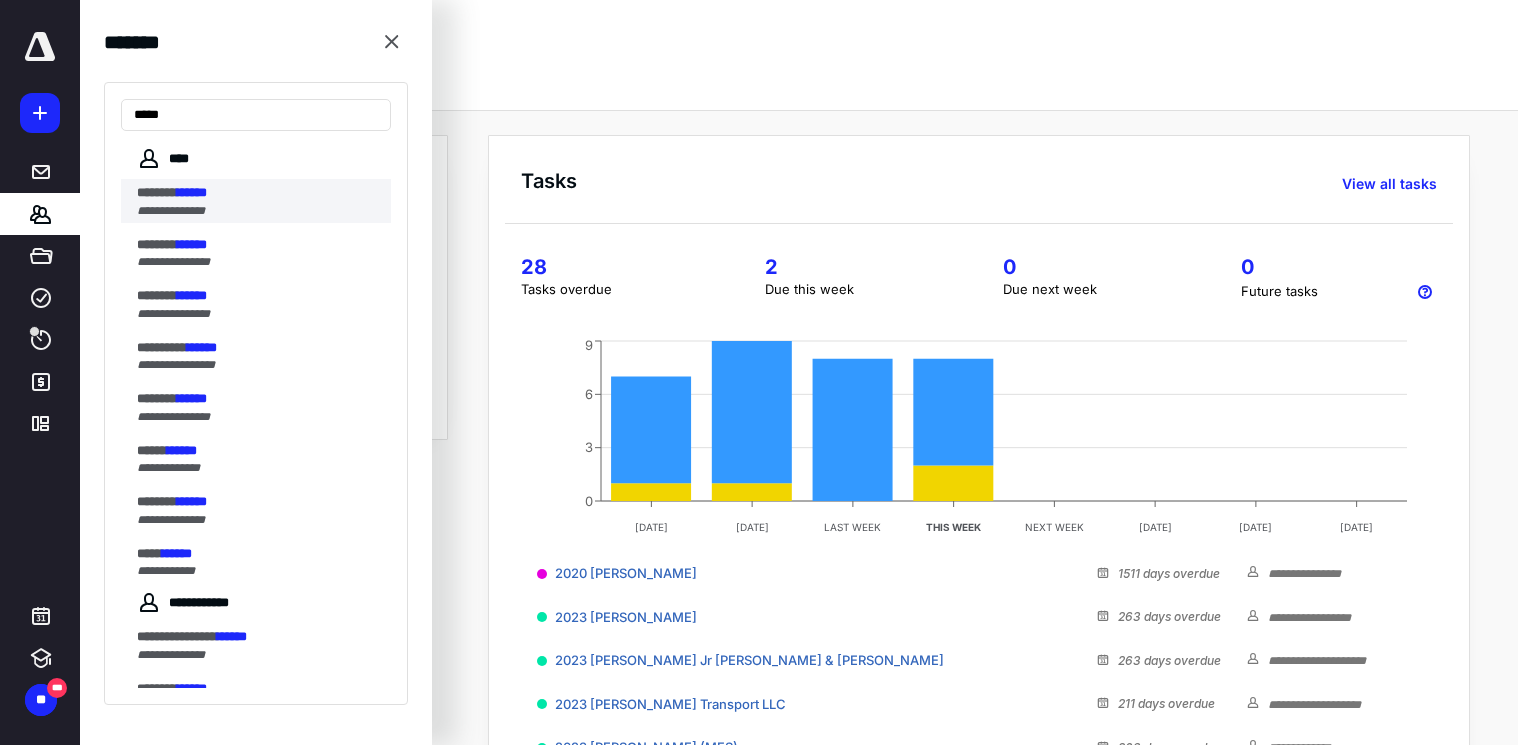 type on "*****" 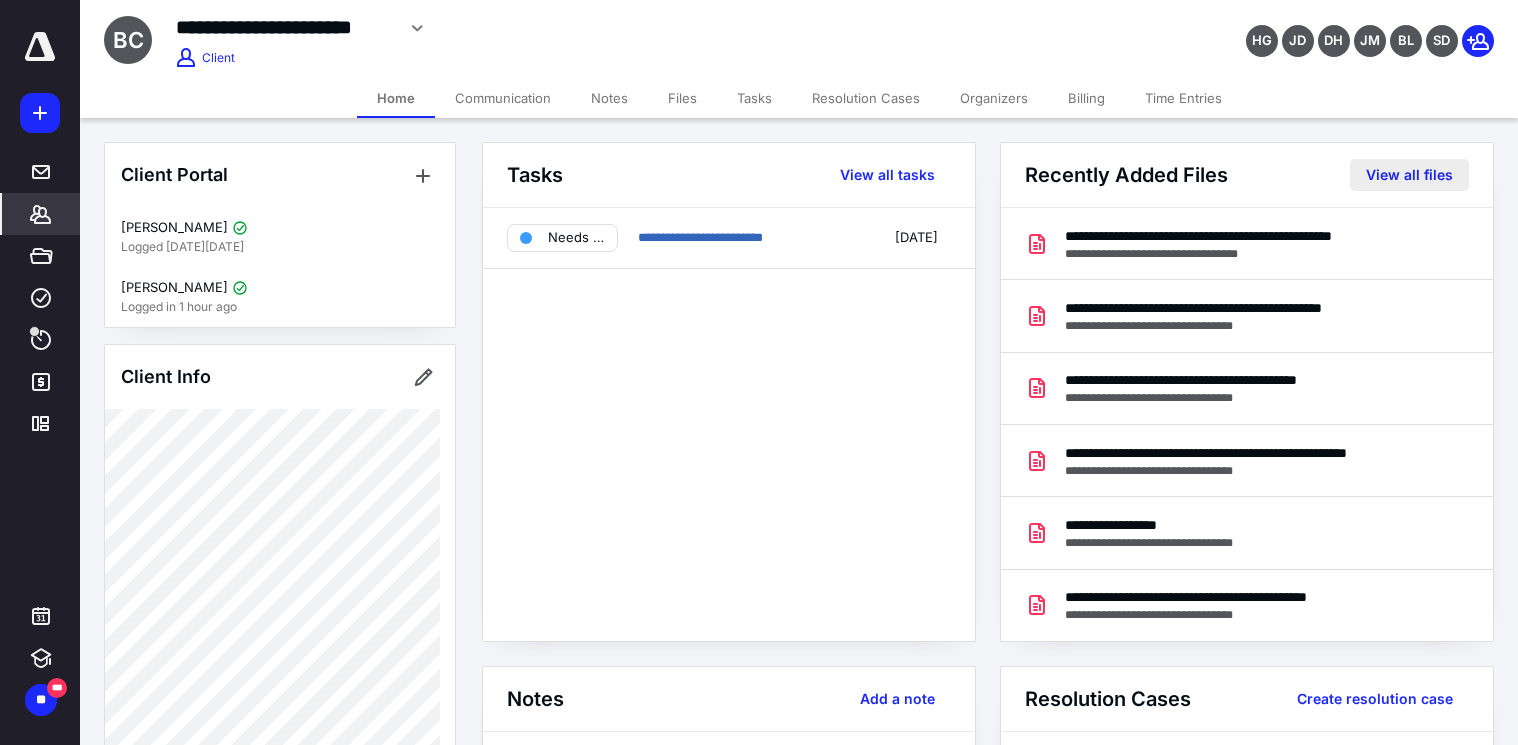 click on "View all files" at bounding box center [1409, 175] 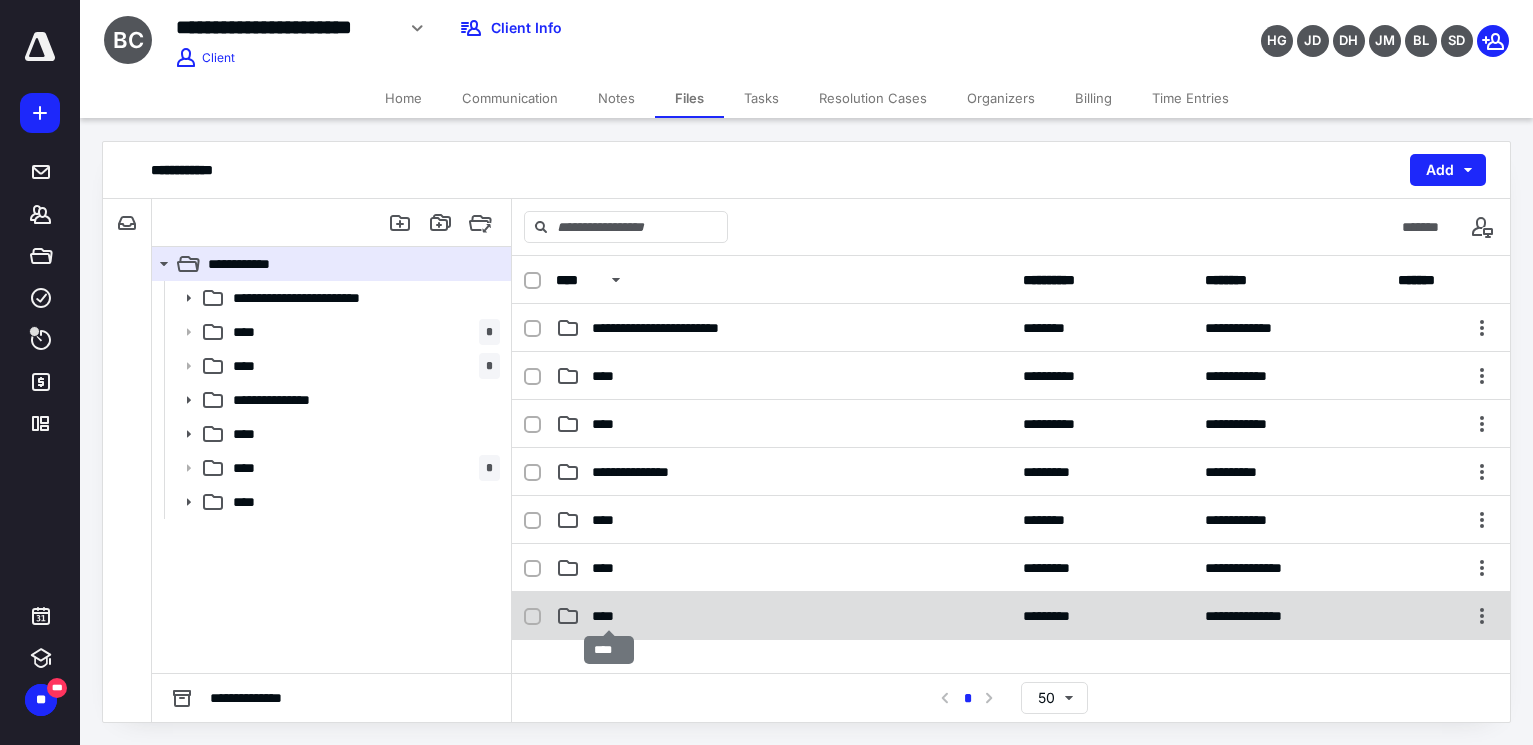 click on "****" at bounding box center [609, 616] 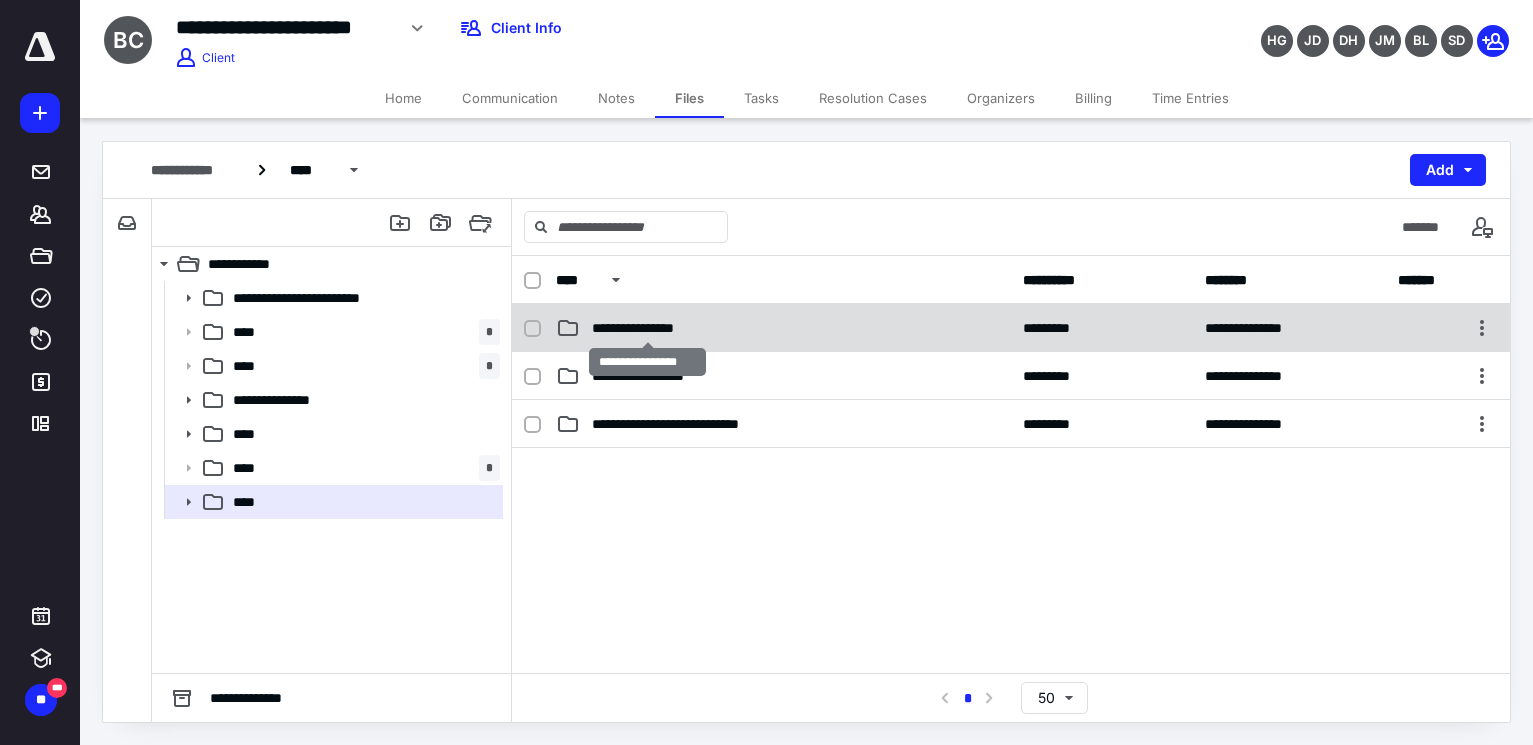 click on "**********" at bounding box center (648, 328) 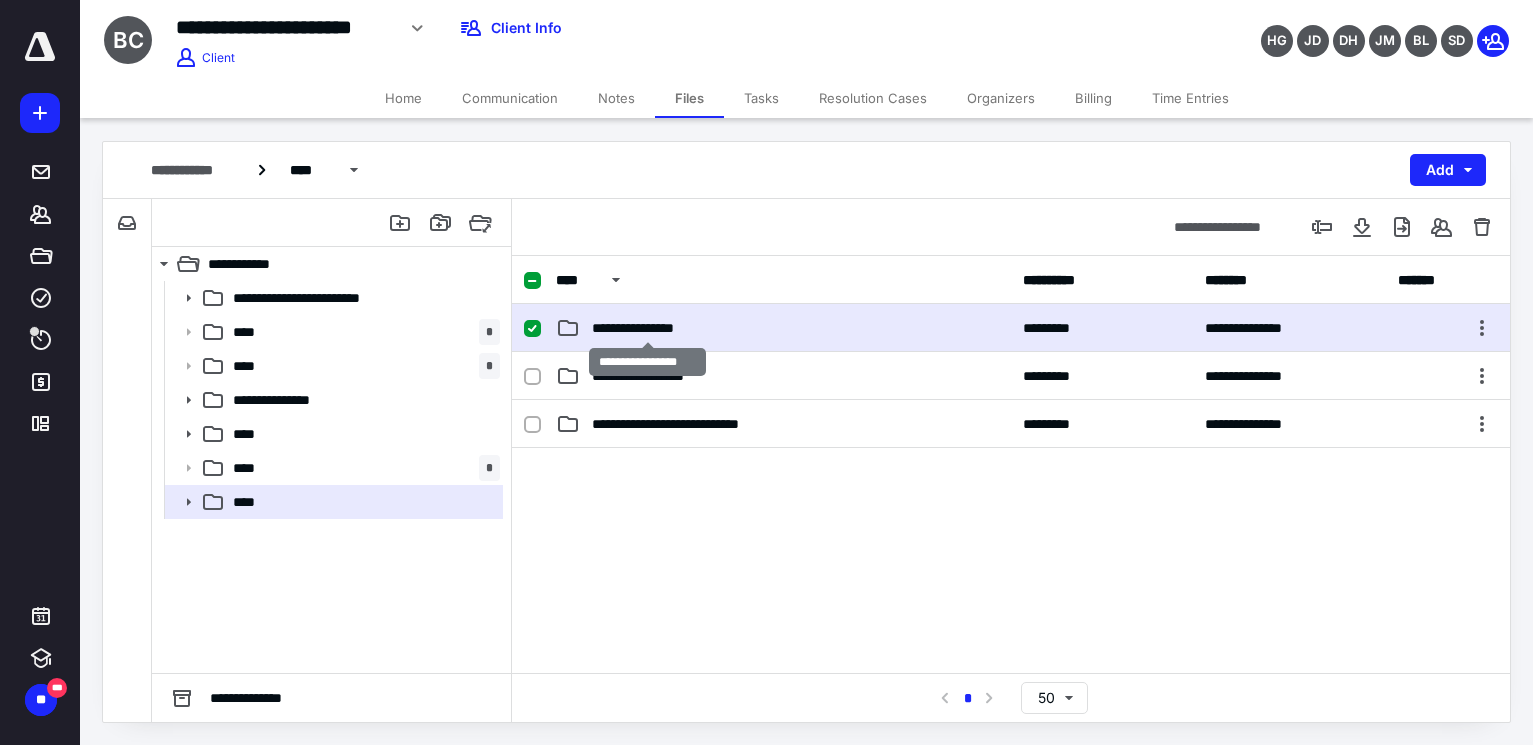 click on "**********" at bounding box center [648, 328] 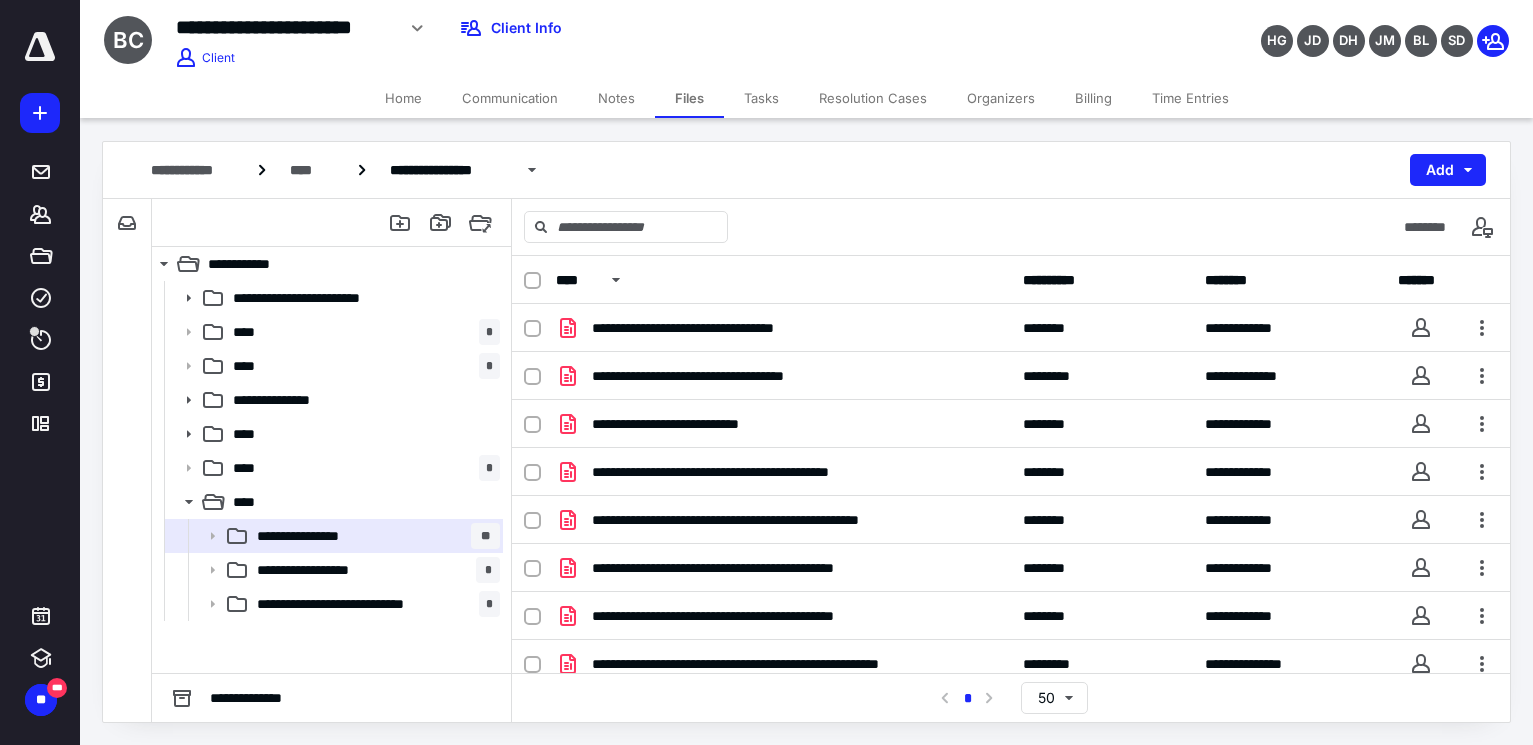 click on "Notes" at bounding box center (616, 98) 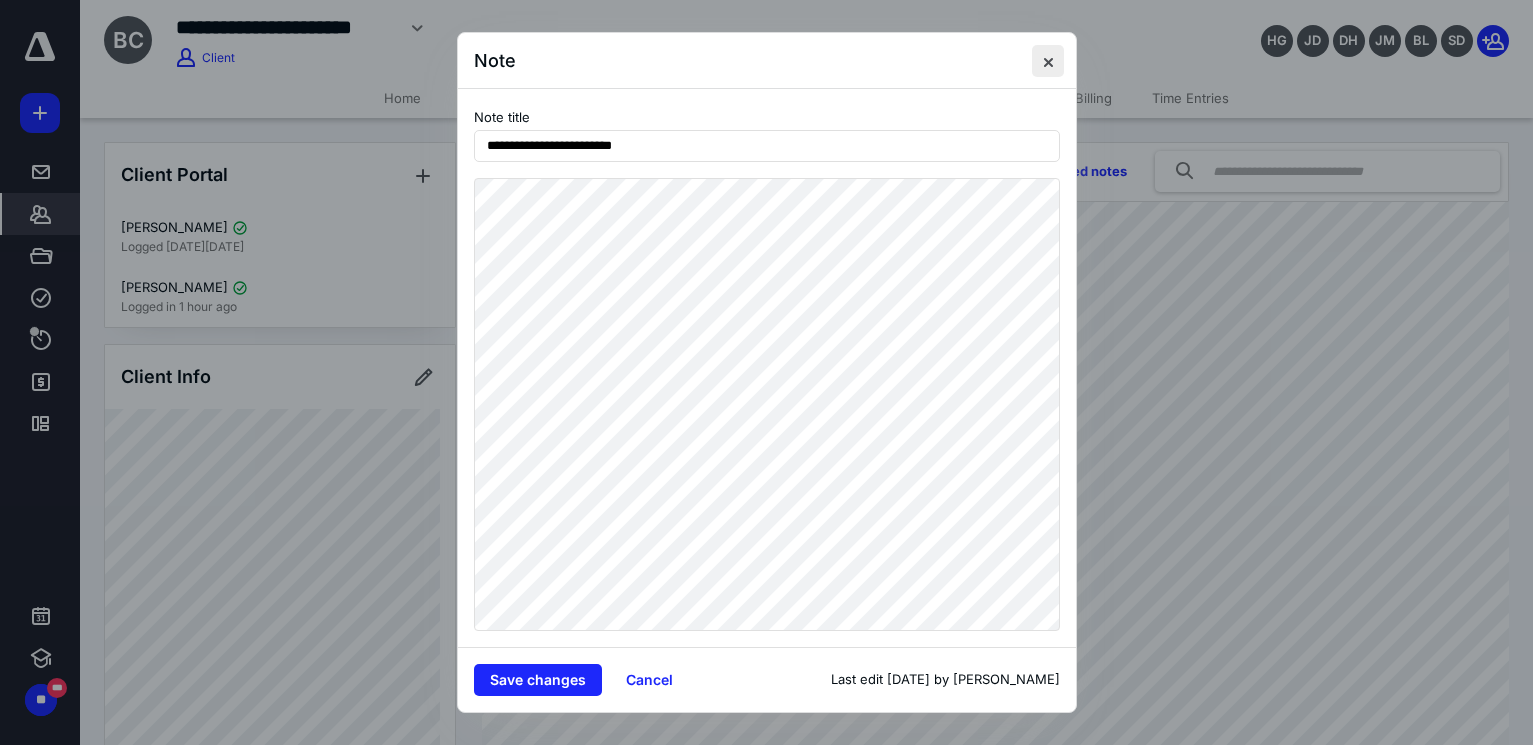 click at bounding box center (1048, 61) 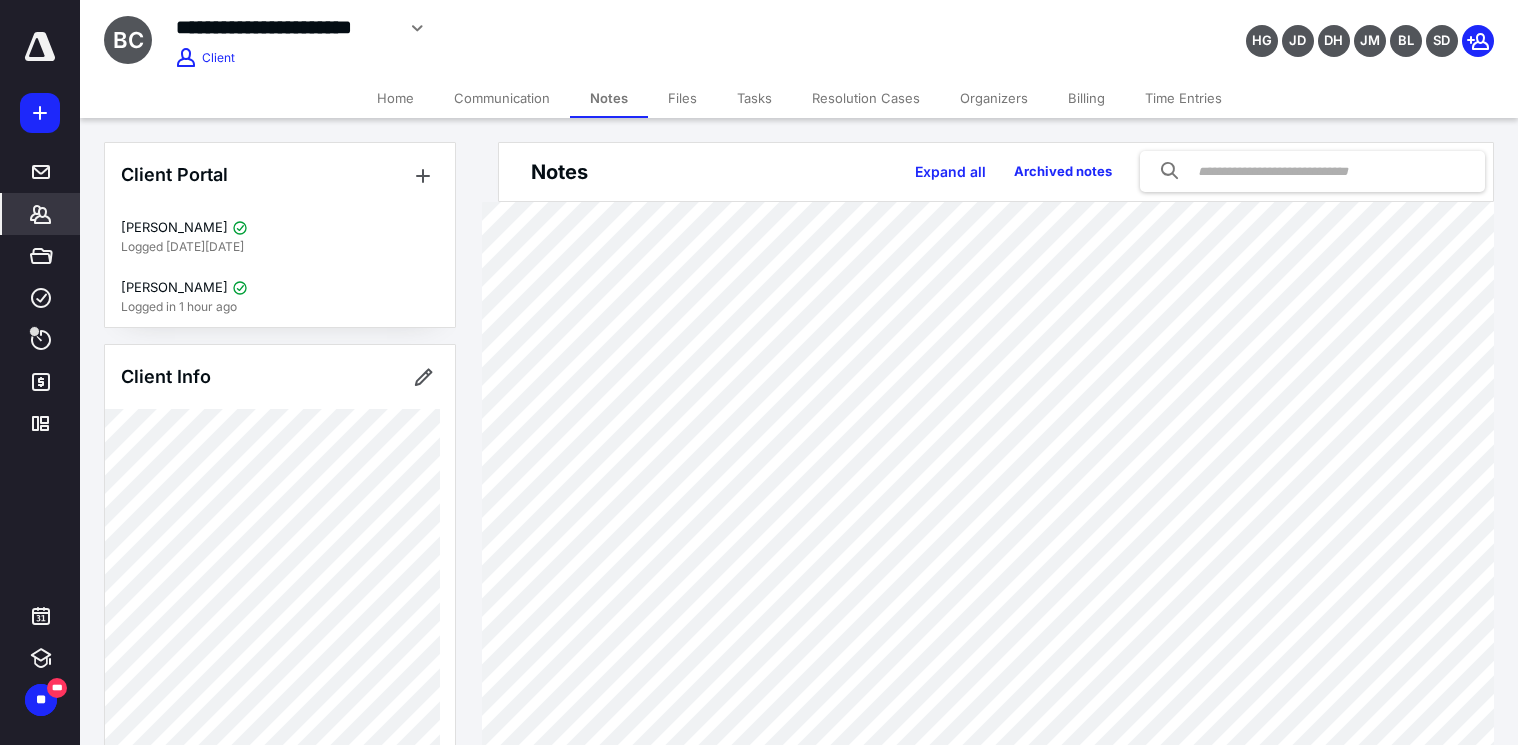 click on "Files" at bounding box center [682, 98] 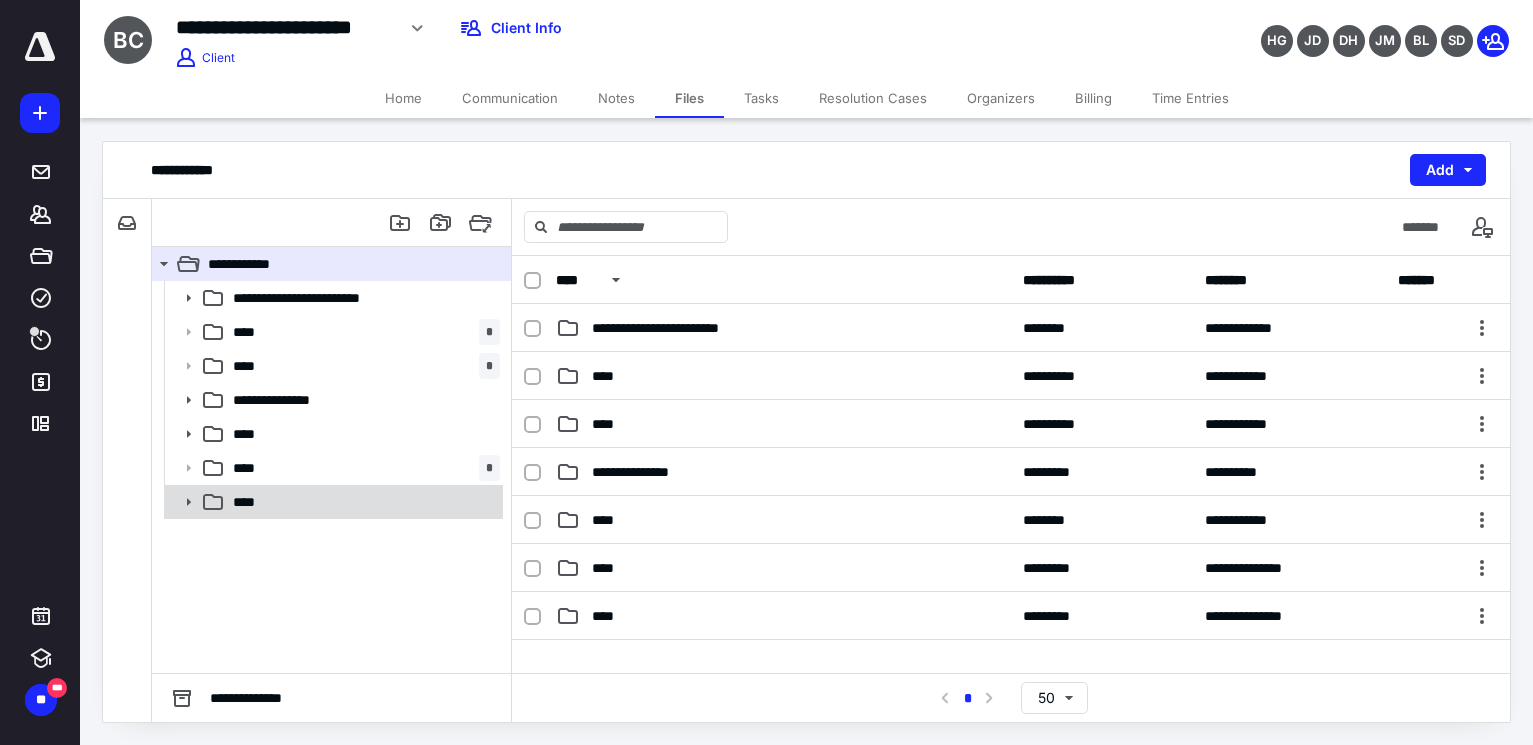 click 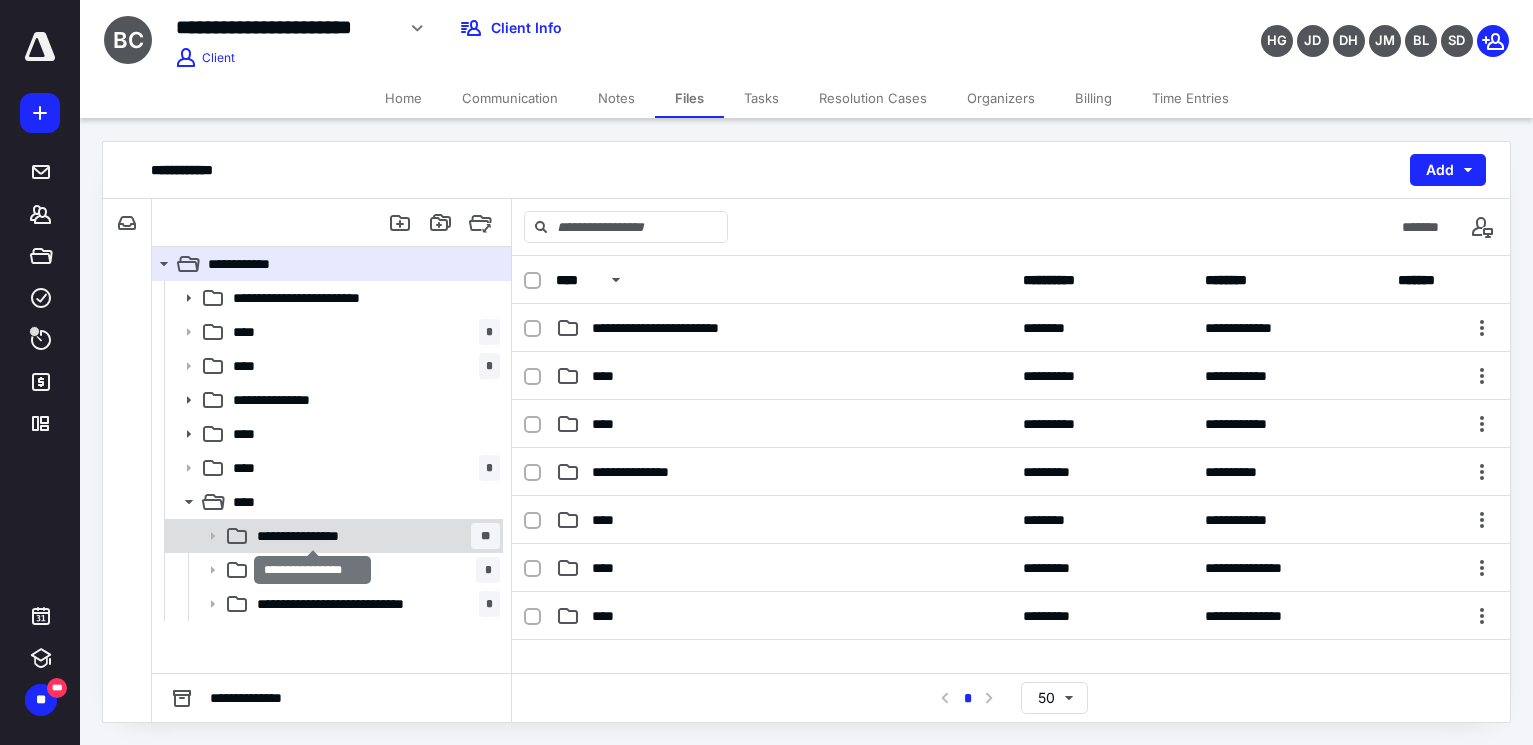 click on "**********" at bounding box center [313, 536] 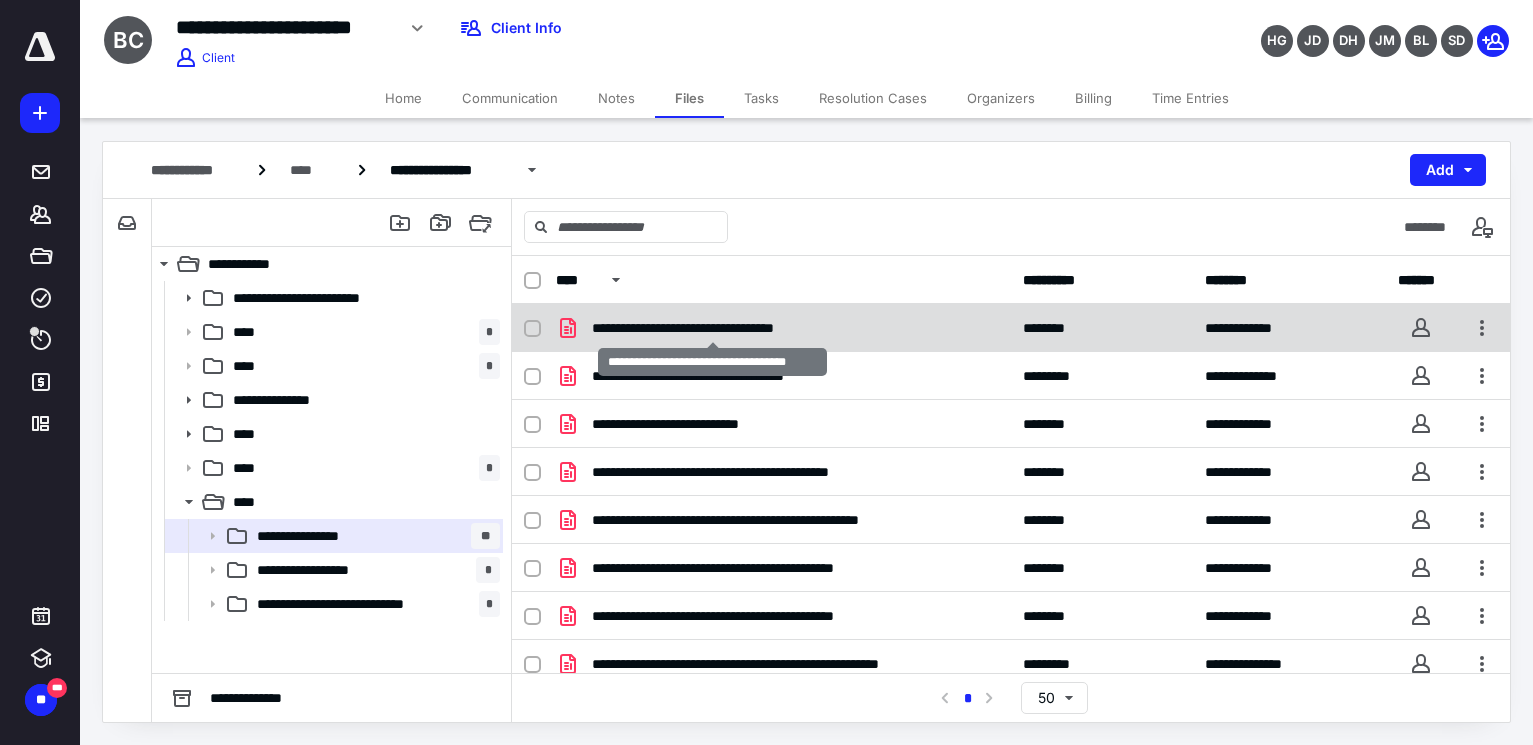 click on "**********" at bounding box center [712, 328] 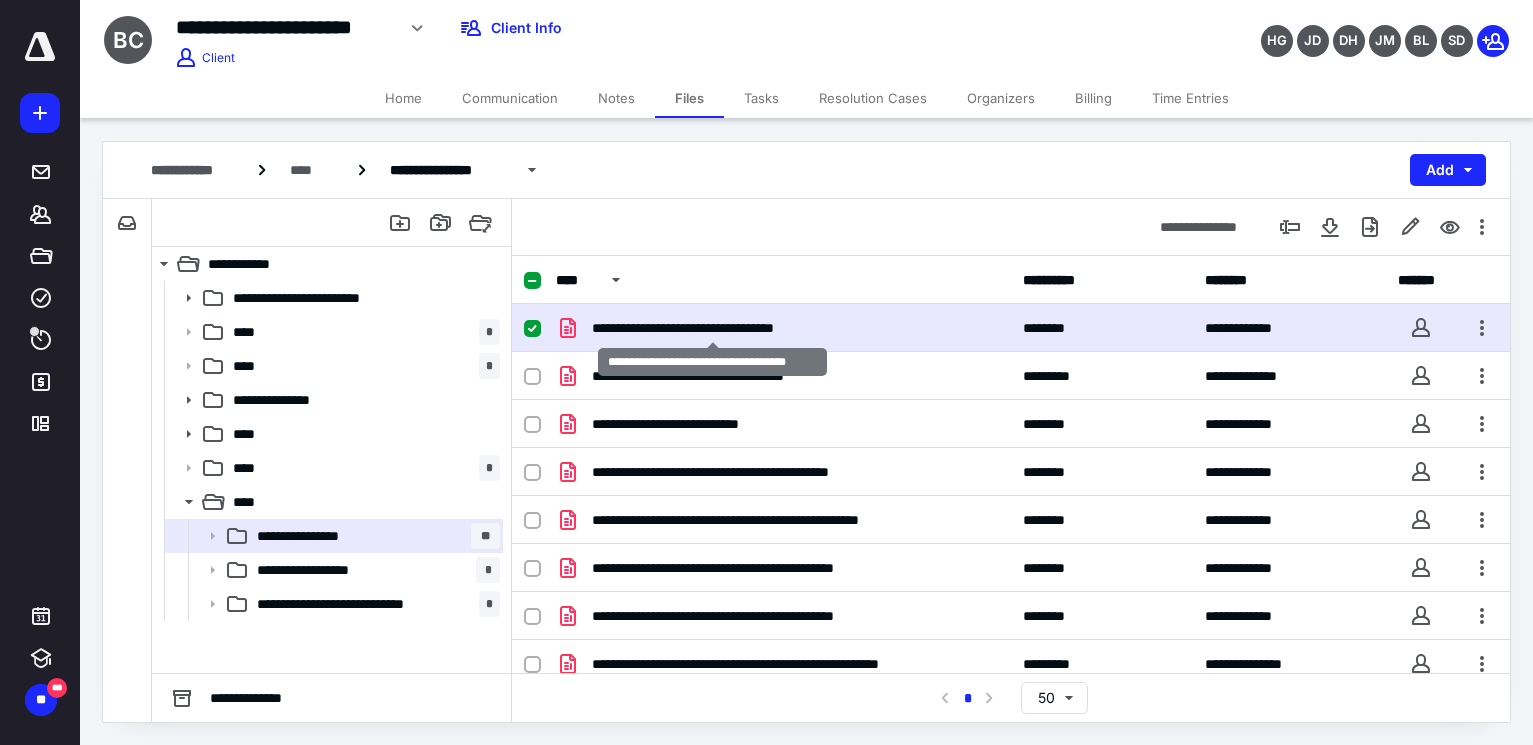 click on "**********" at bounding box center [712, 328] 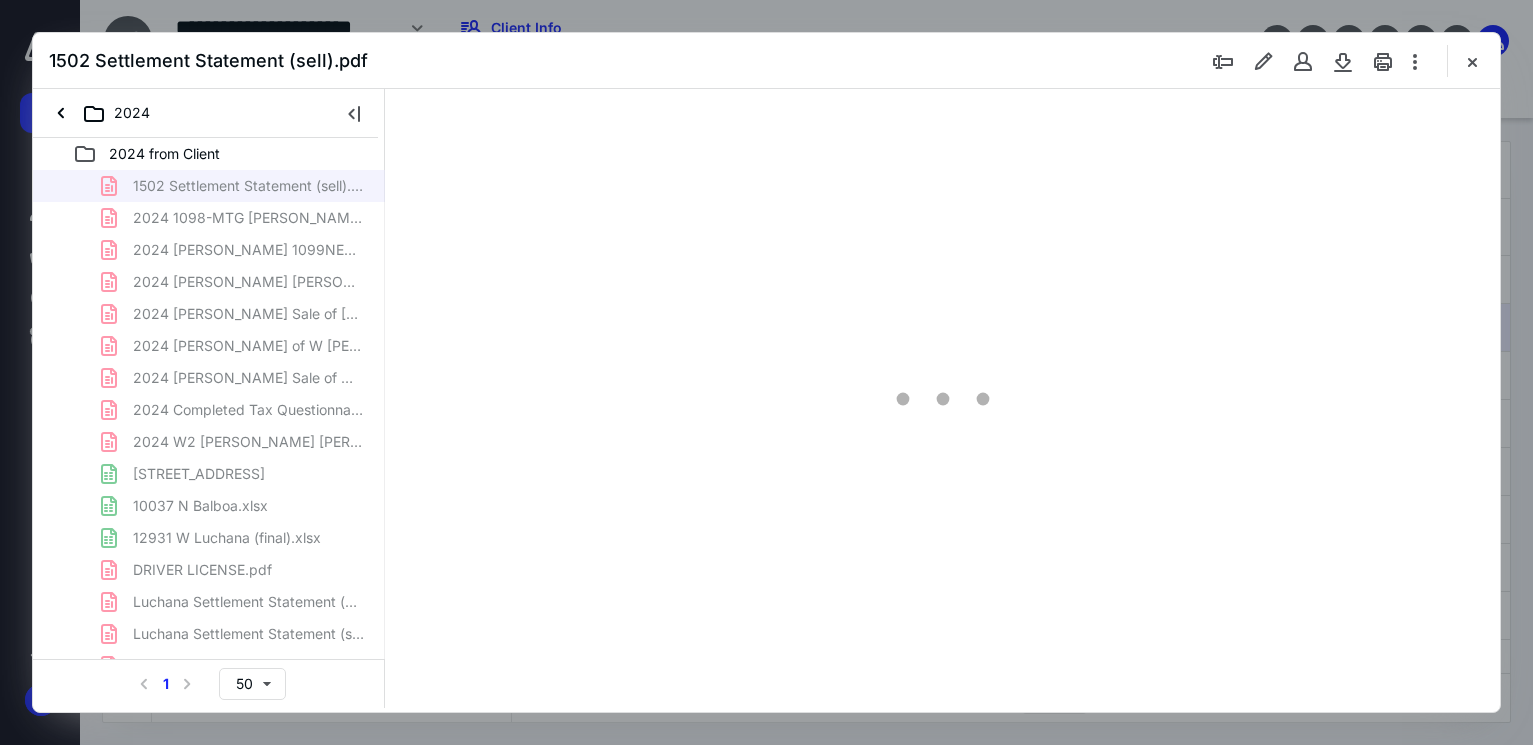 scroll, scrollTop: 0, scrollLeft: 0, axis: both 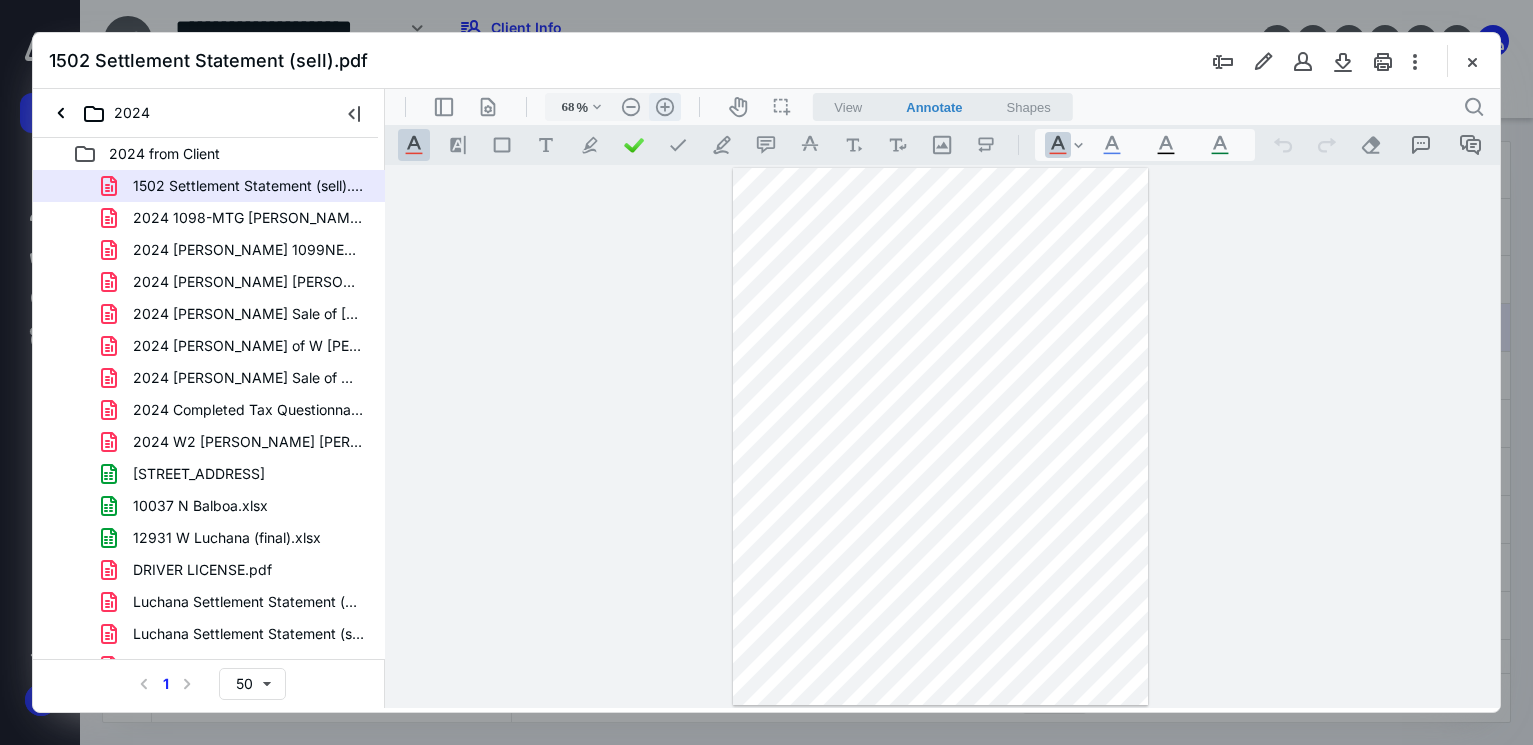click on ".cls-1{fill:#abb0c4;} icon - header - zoom - in - line" at bounding box center (665, 107) 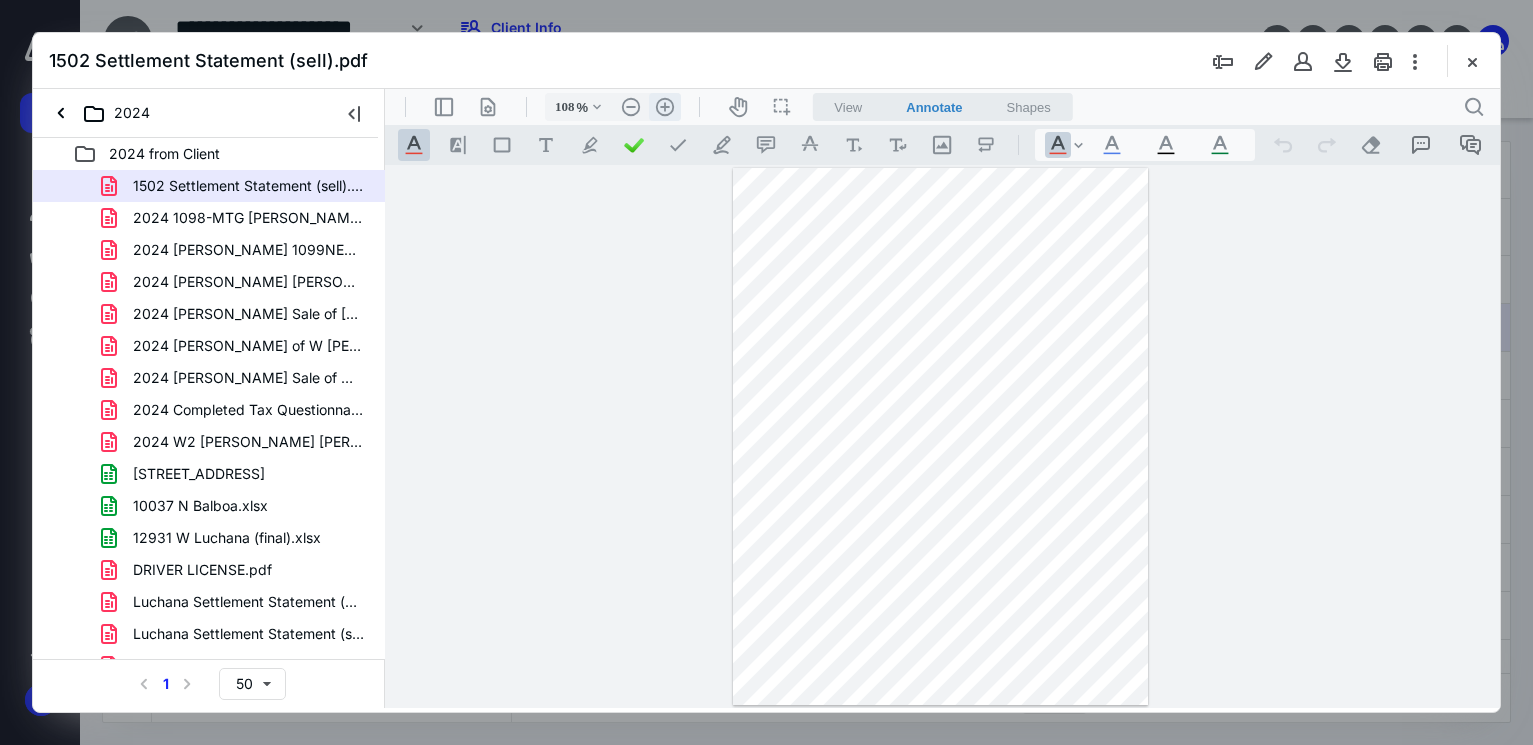 scroll, scrollTop: 138, scrollLeft: 0, axis: vertical 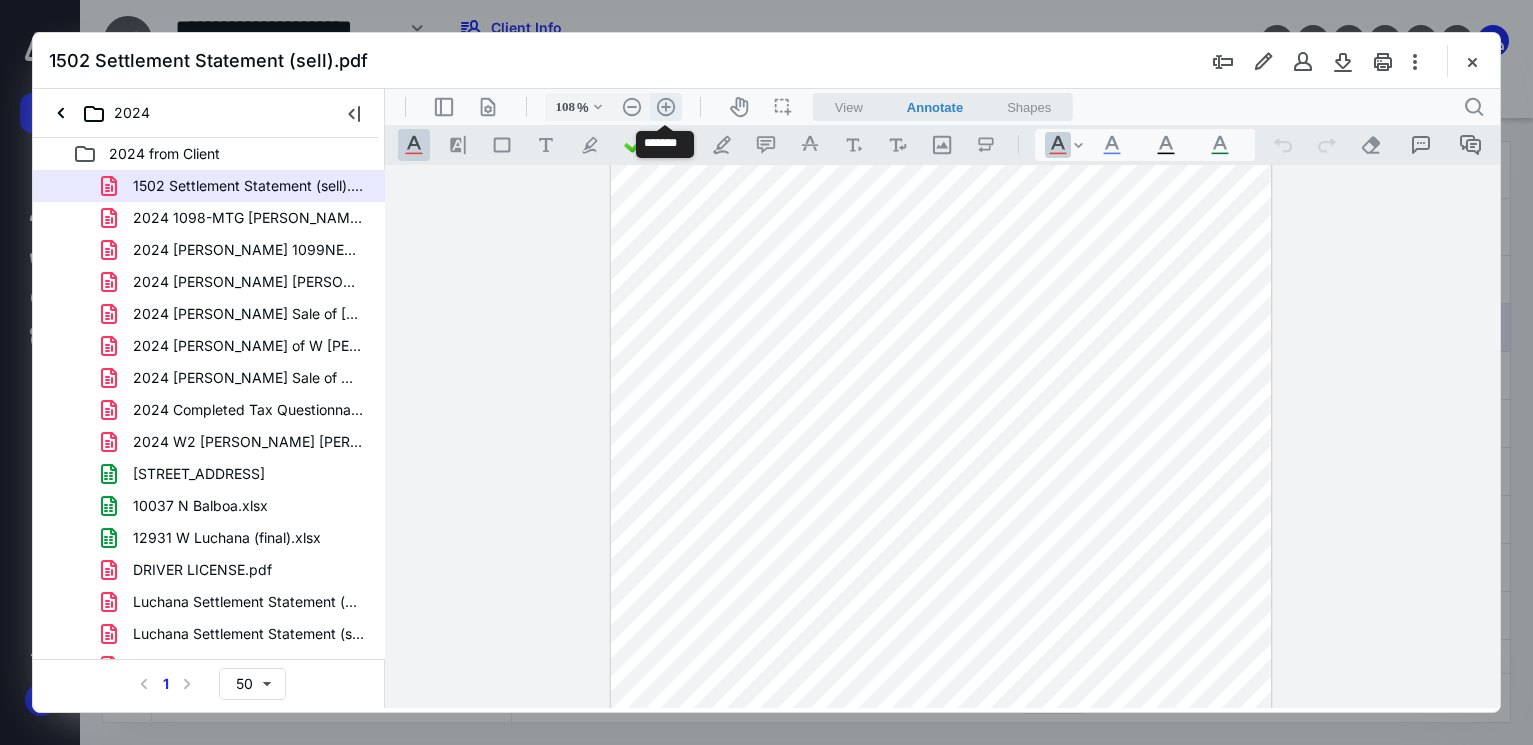 click on ".cls-1{fill:#abb0c4;} icon - header - zoom - in - line" at bounding box center [666, 107] 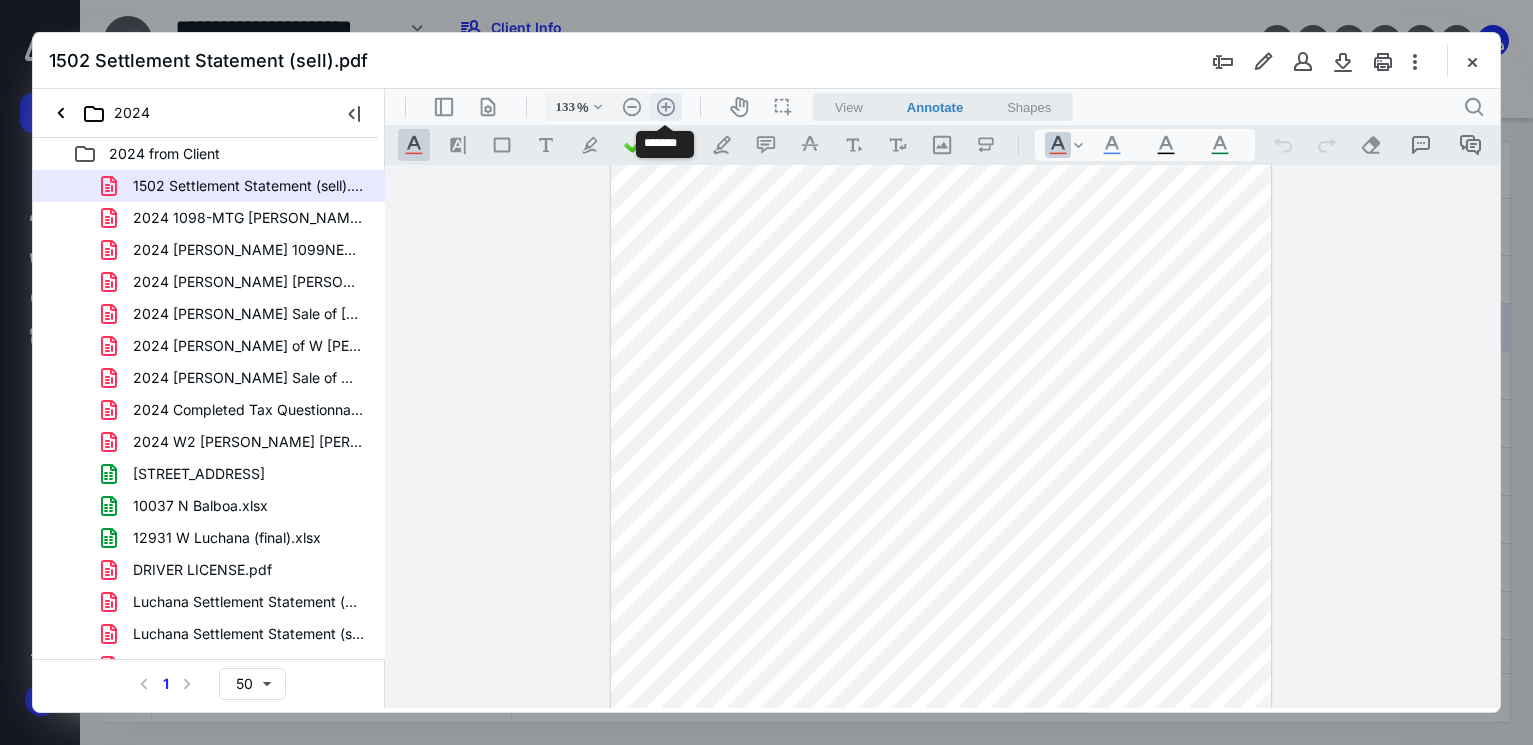 scroll, scrollTop: 224, scrollLeft: 0, axis: vertical 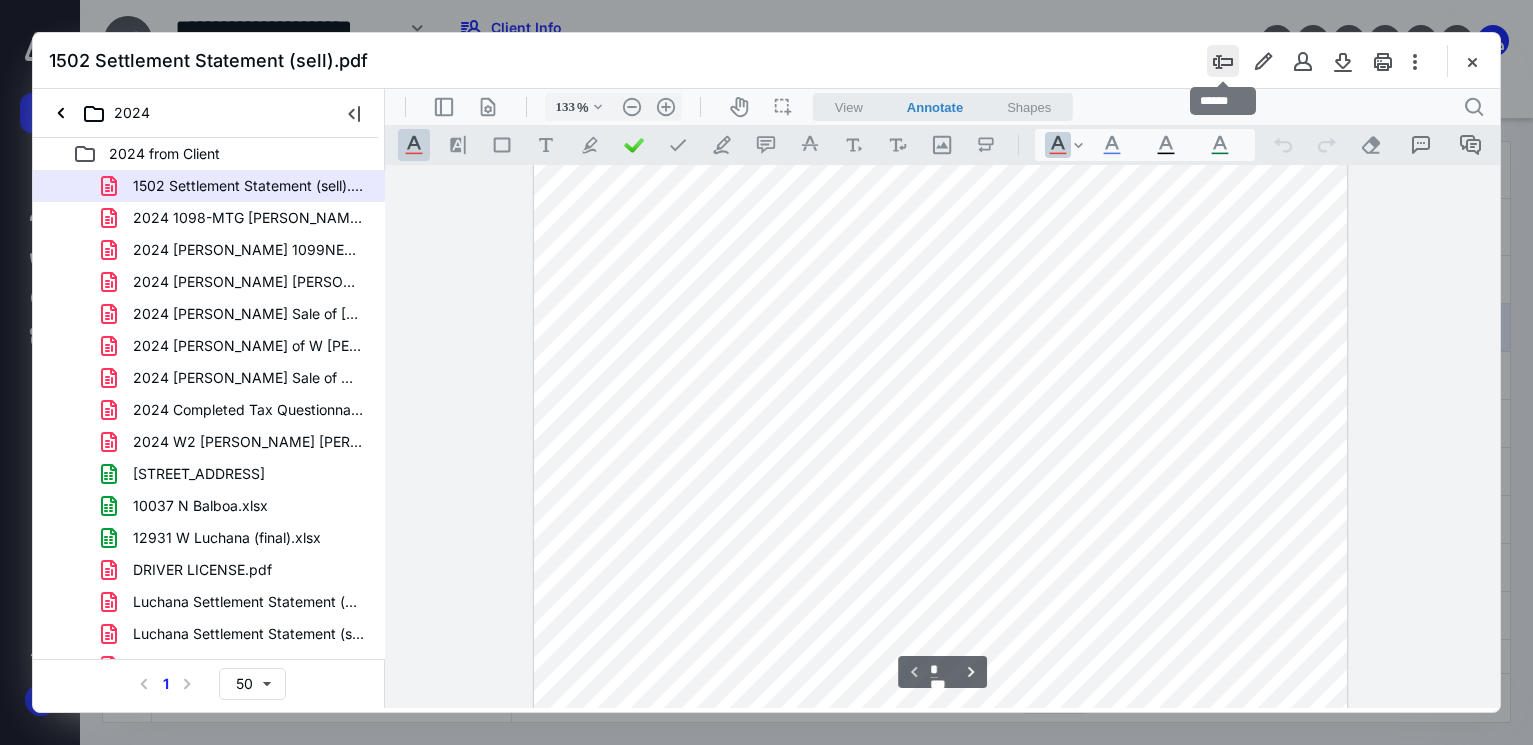 click at bounding box center [1223, 61] 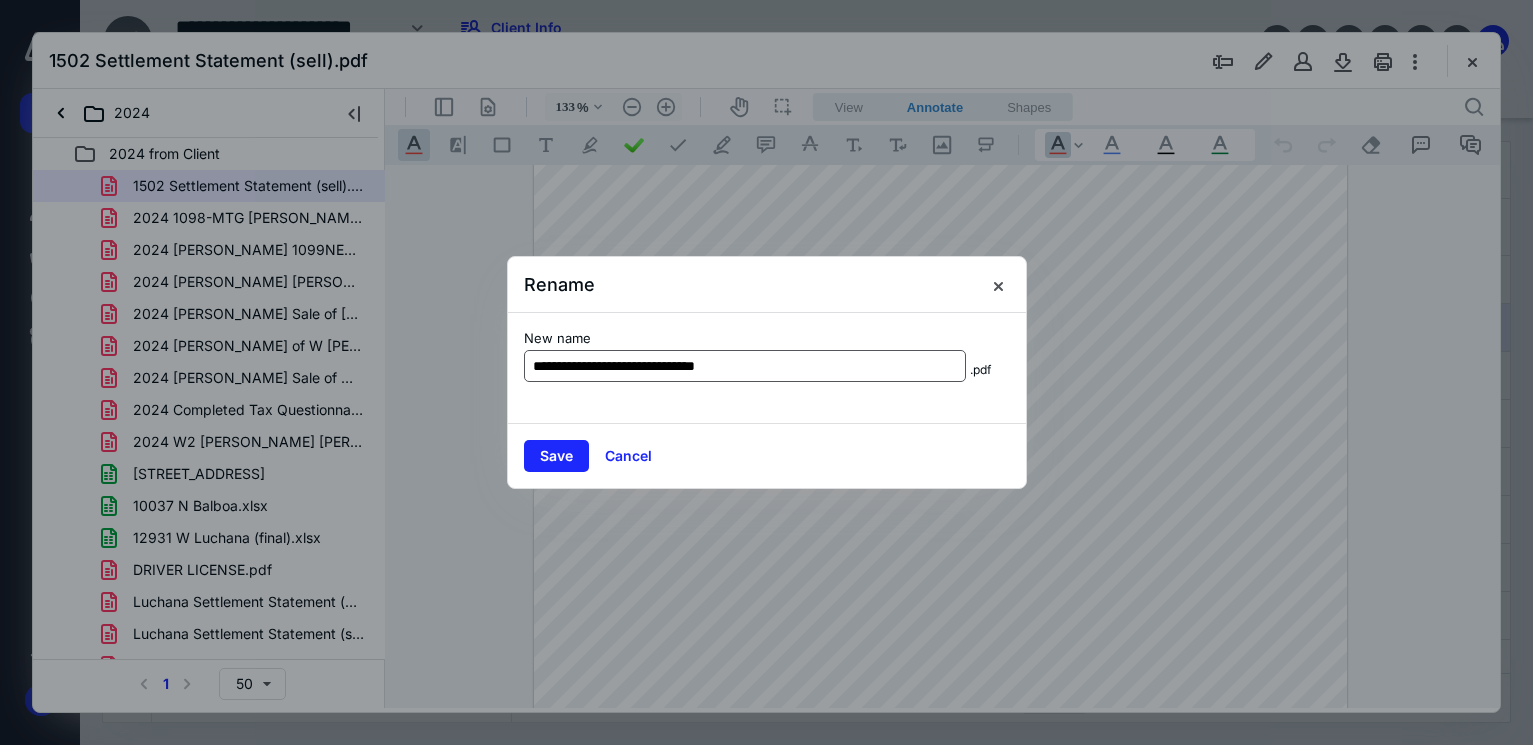 click on "**********" at bounding box center [745, 366] 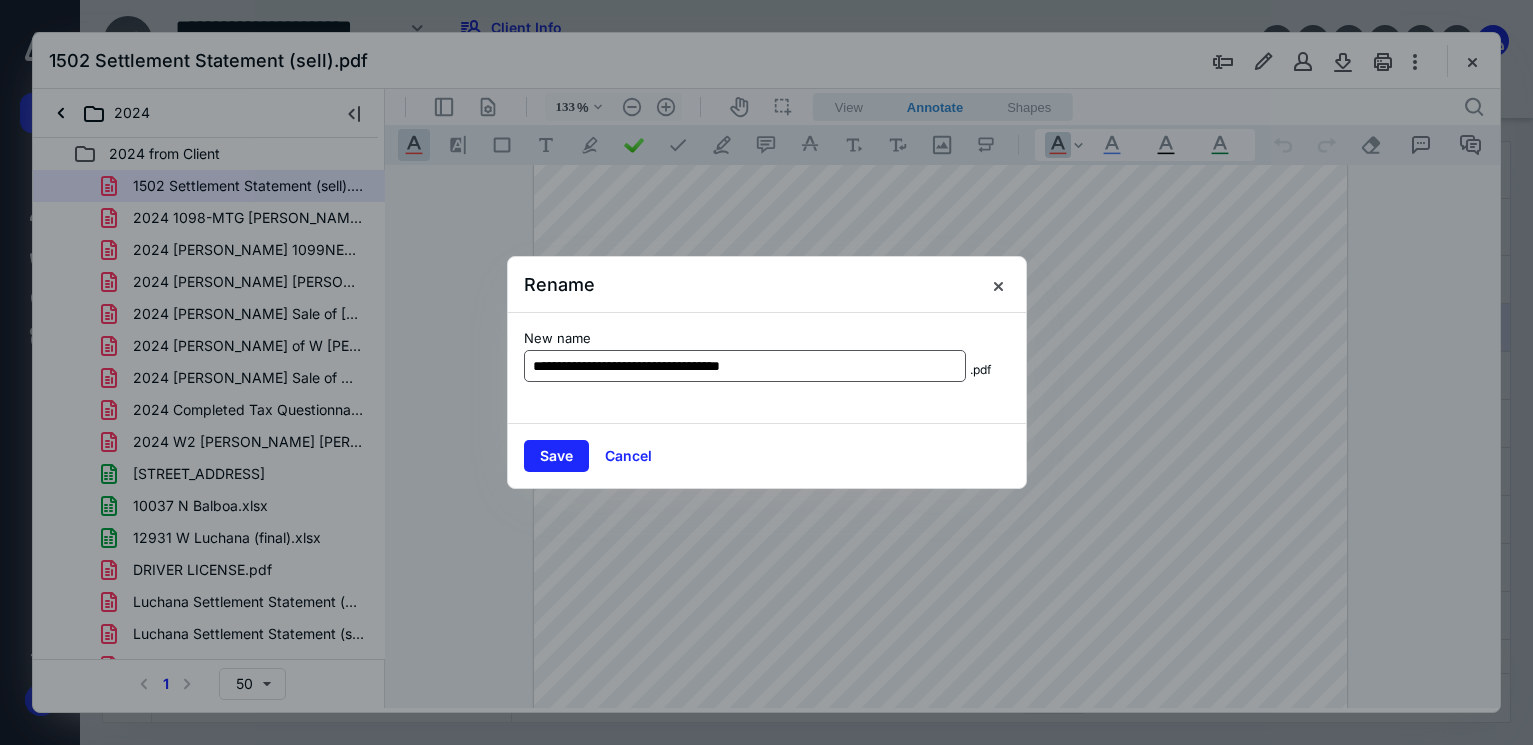 click on "**********" at bounding box center [745, 366] 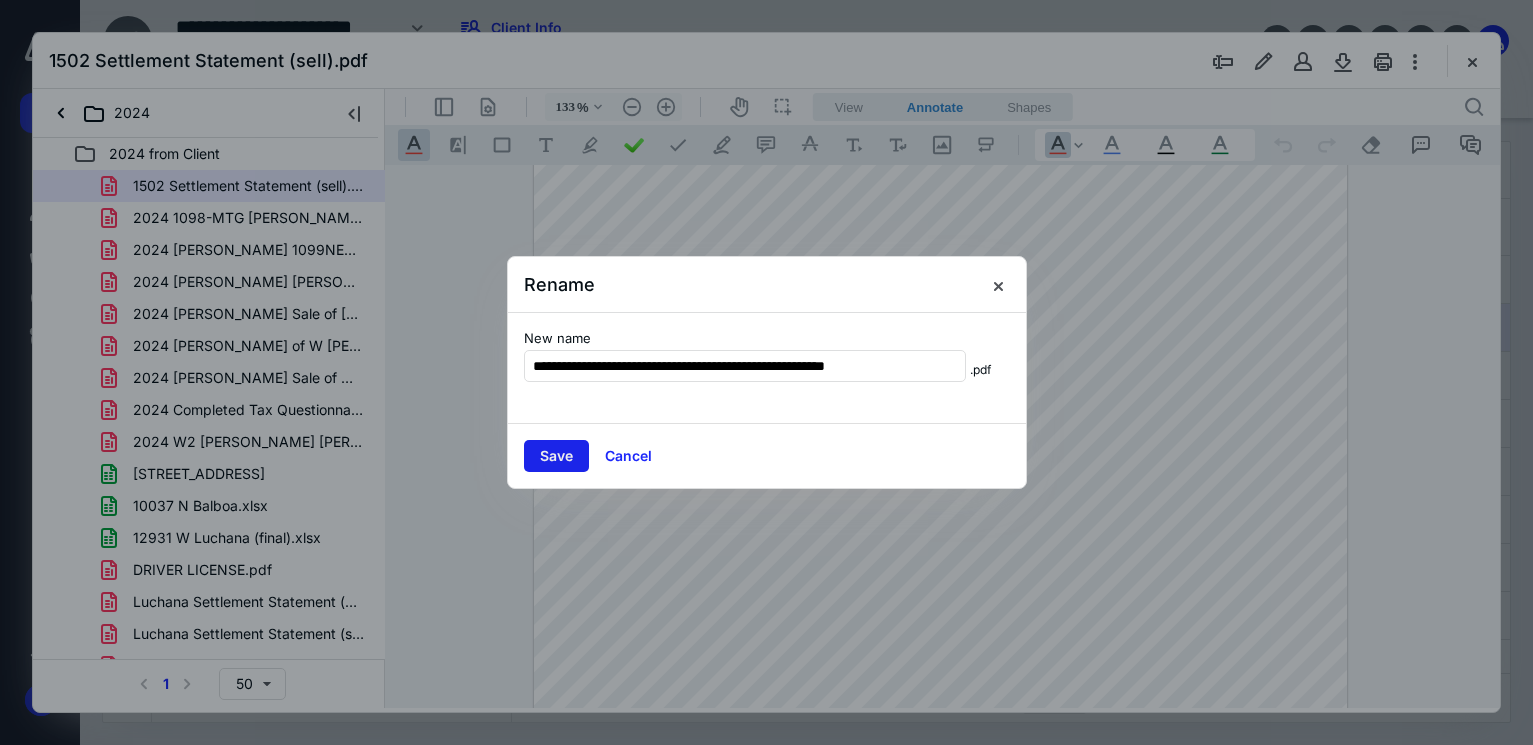 type on "**********" 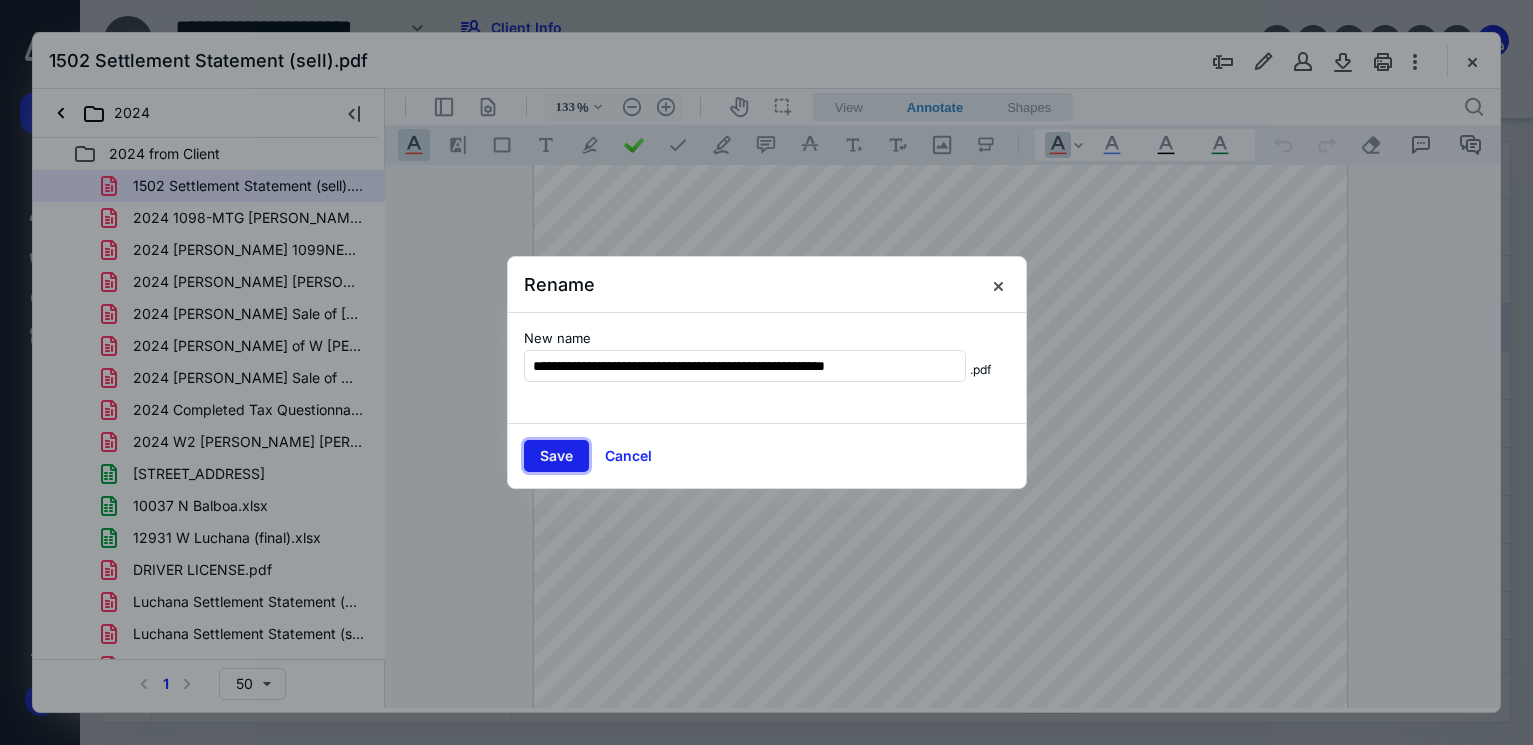 click on "Save" at bounding box center [556, 456] 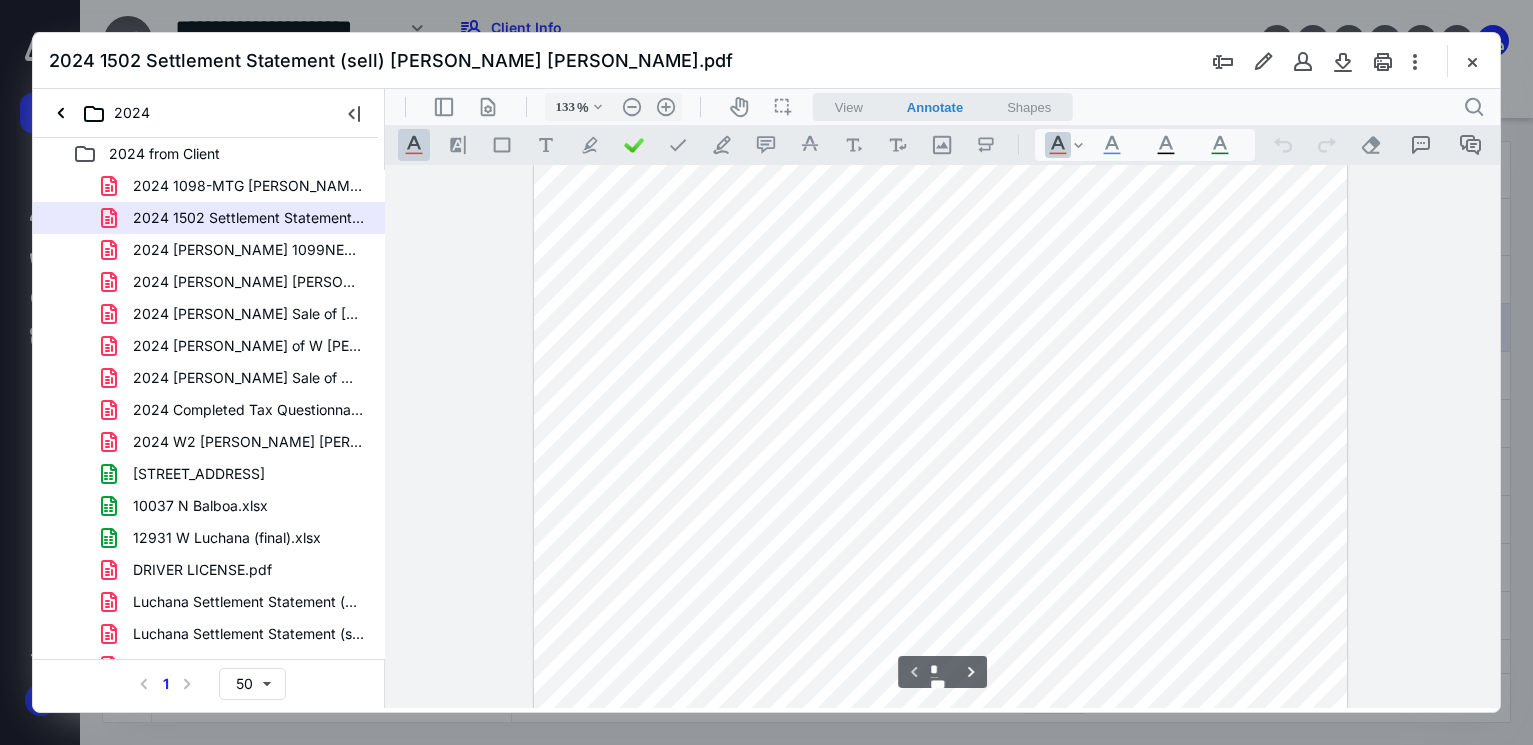 scroll, scrollTop: 700, scrollLeft: 0, axis: vertical 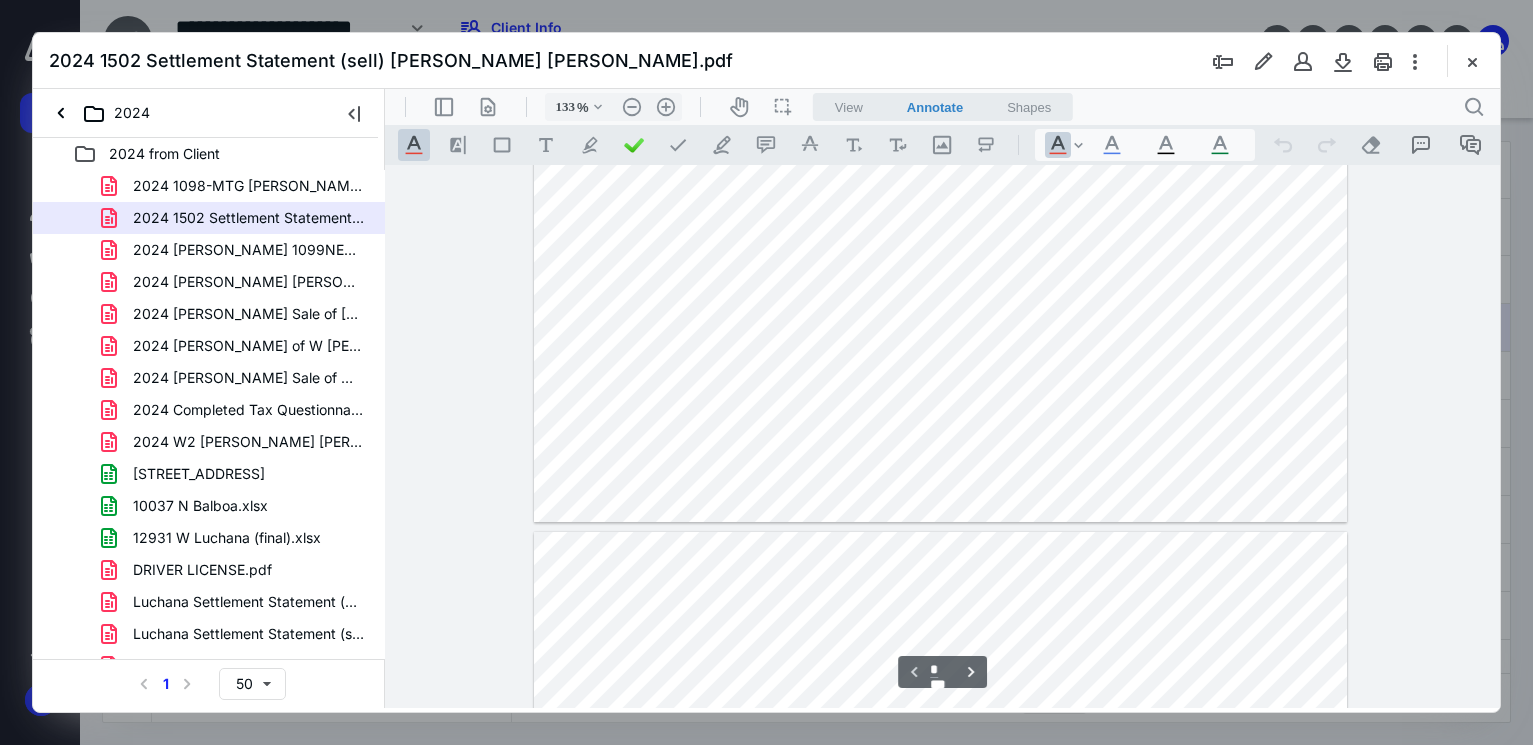 type on "*" 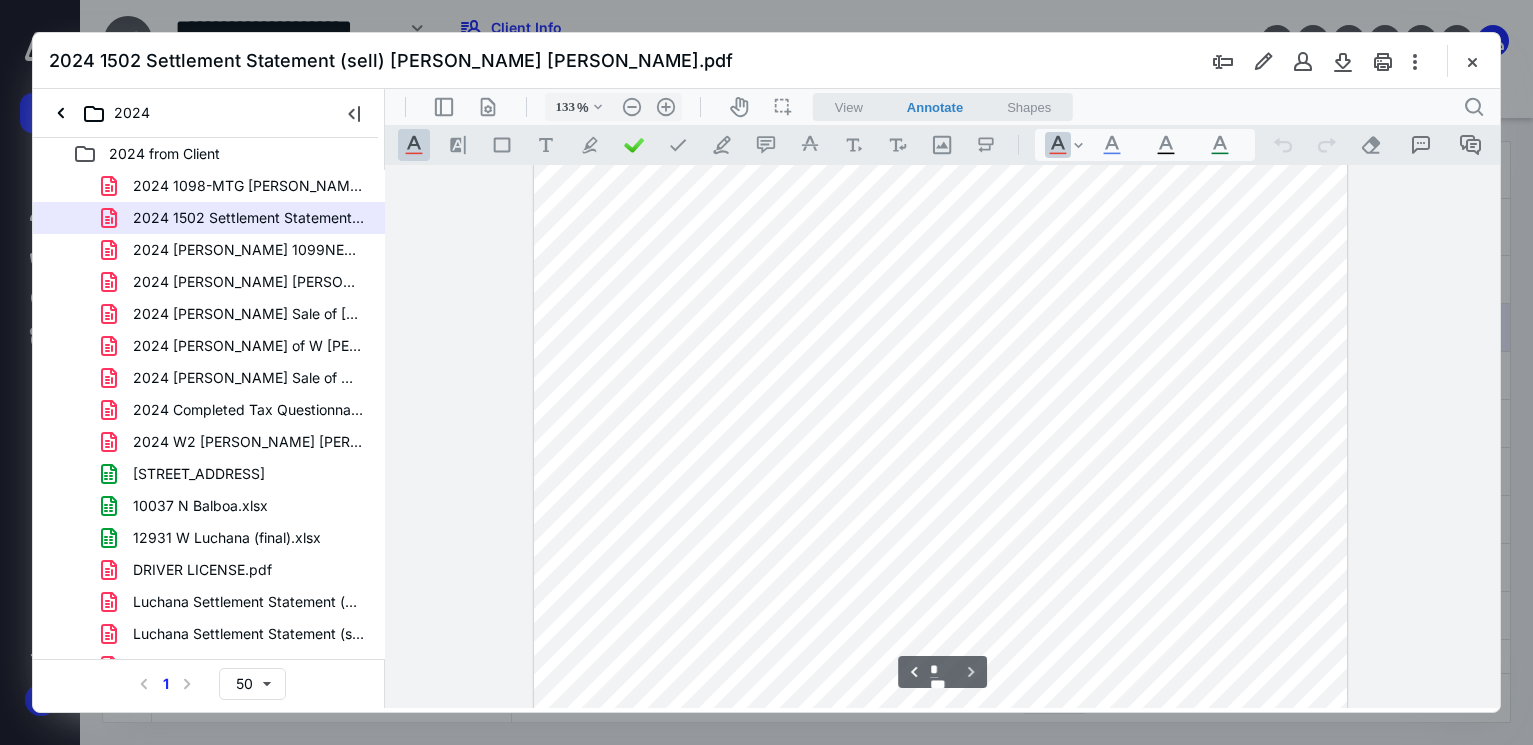 scroll, scrollTop: 1581, scrollLeft: 0, axis: vertical 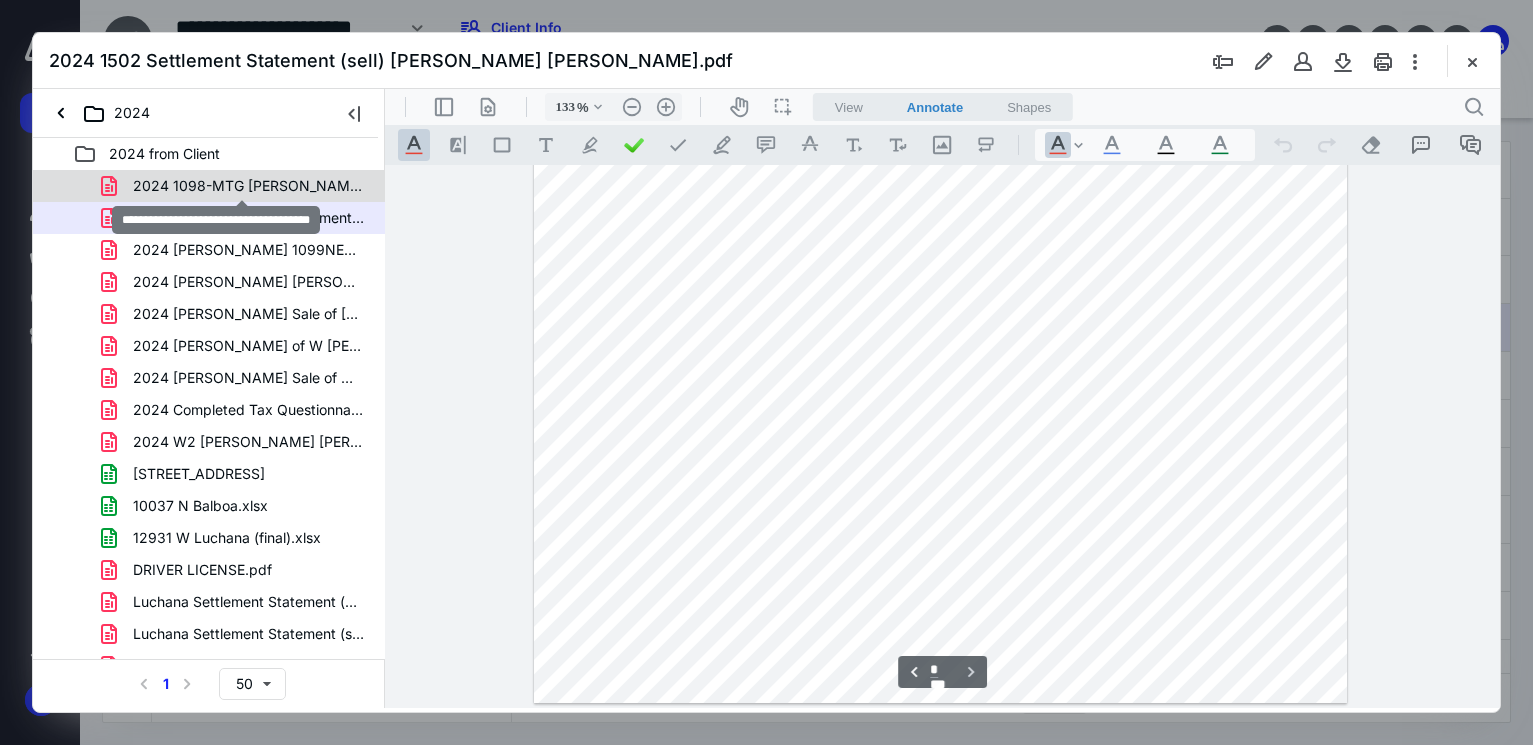 click on "2024 1098-MTG [PERSON_NAME] [PERSON_NAME].pdf" at bounding box center [249, 186] 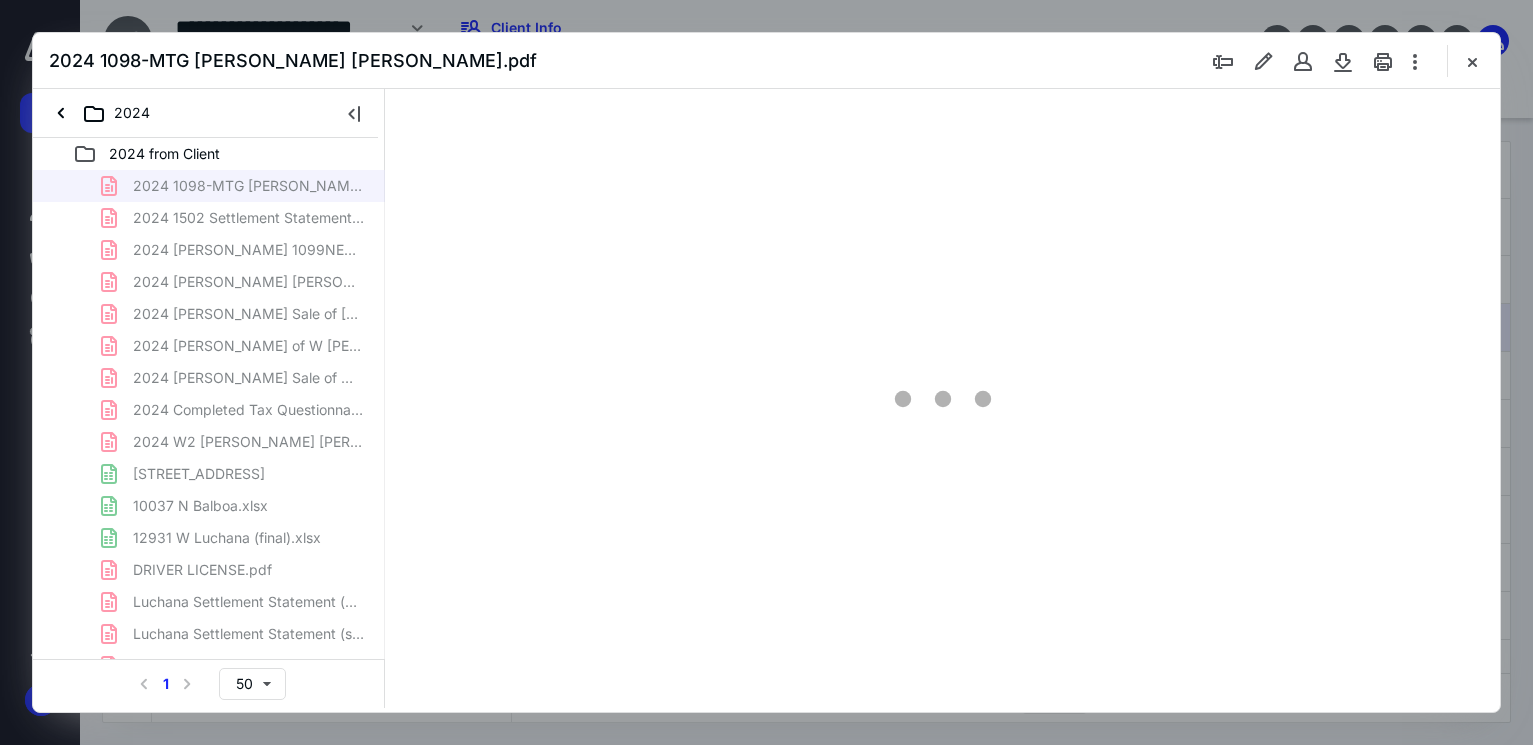 scroll, scrollTop: 0, scrollLeft: 0, axis: both 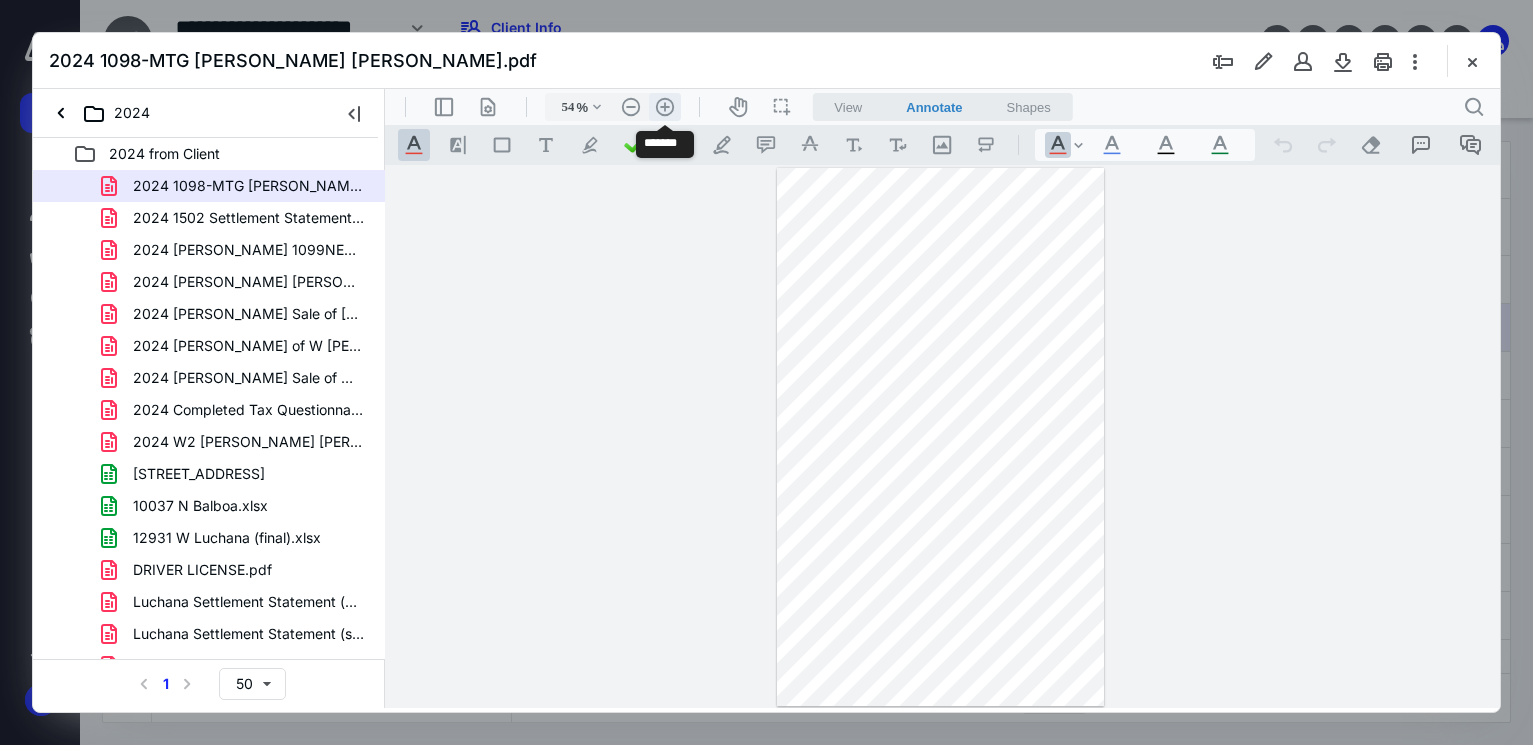 click on ".cls-1{fill:#abb0c4;} icon - header - zoom - in - line" at bounding box center [665, 107] 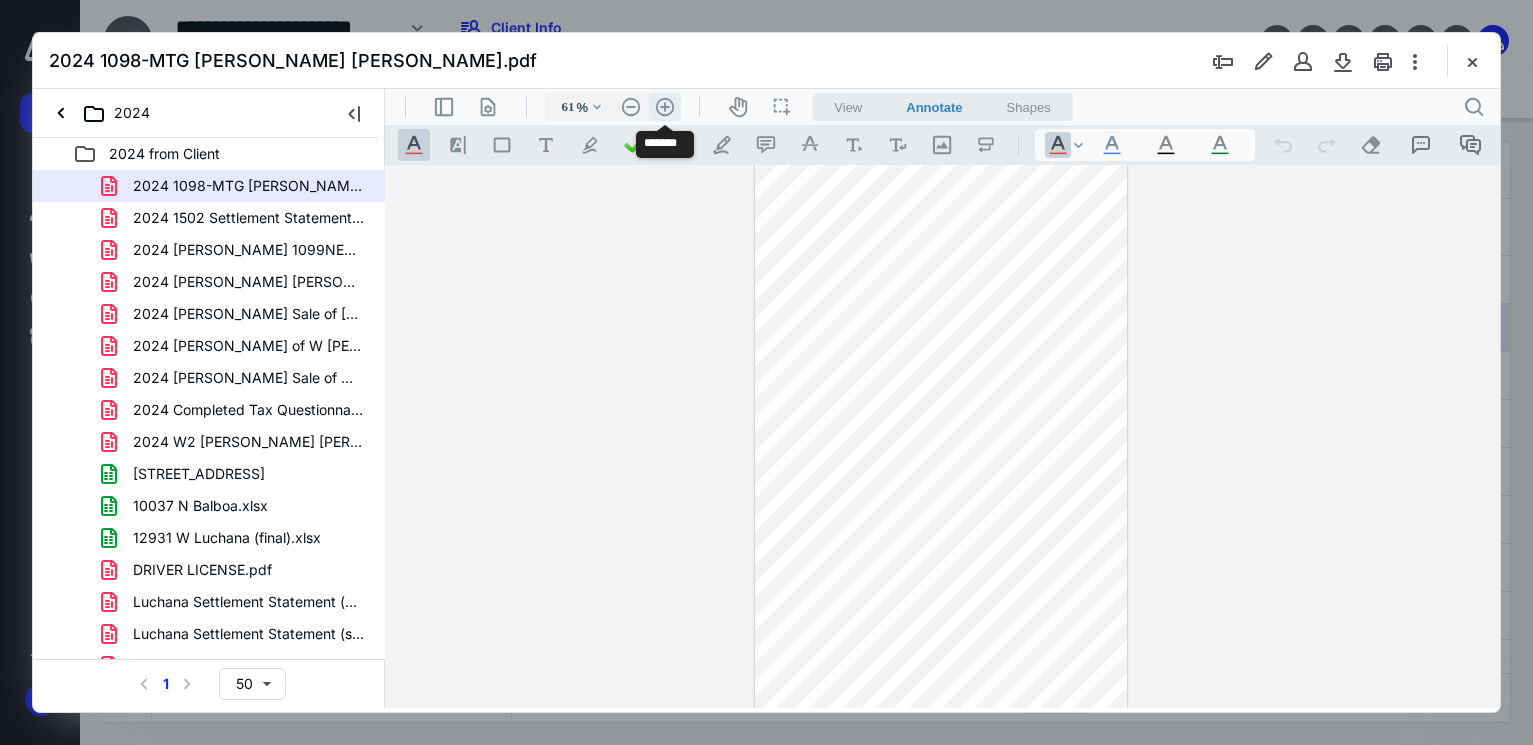 click on ".cls-1{fill:#abb0c4;} icon - header - zoom - in - line" at bounding box center [665, 107] 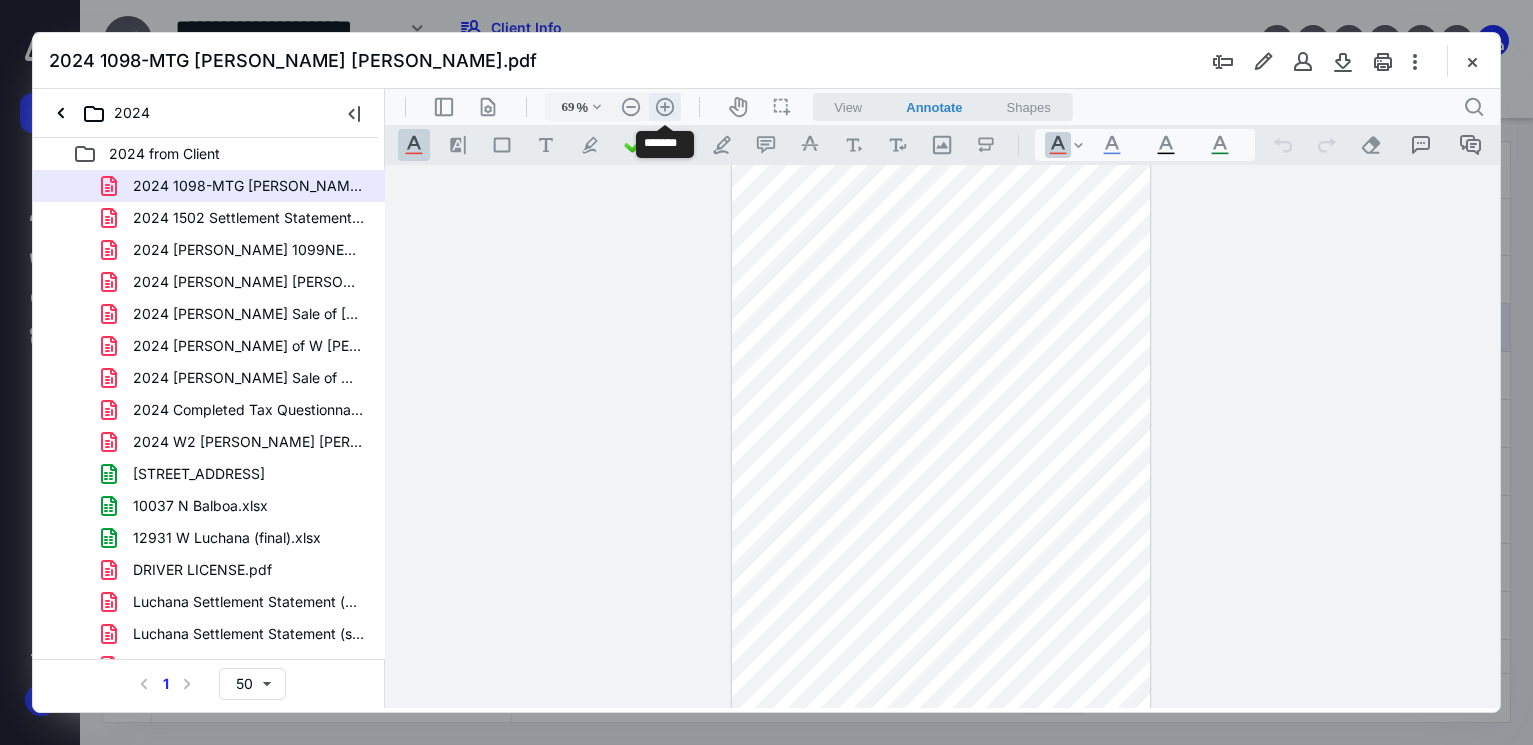 click on ".cls-1{fill:#abb0c4;} icon - header - zoom - in - line" at bounding box center (665, 107) 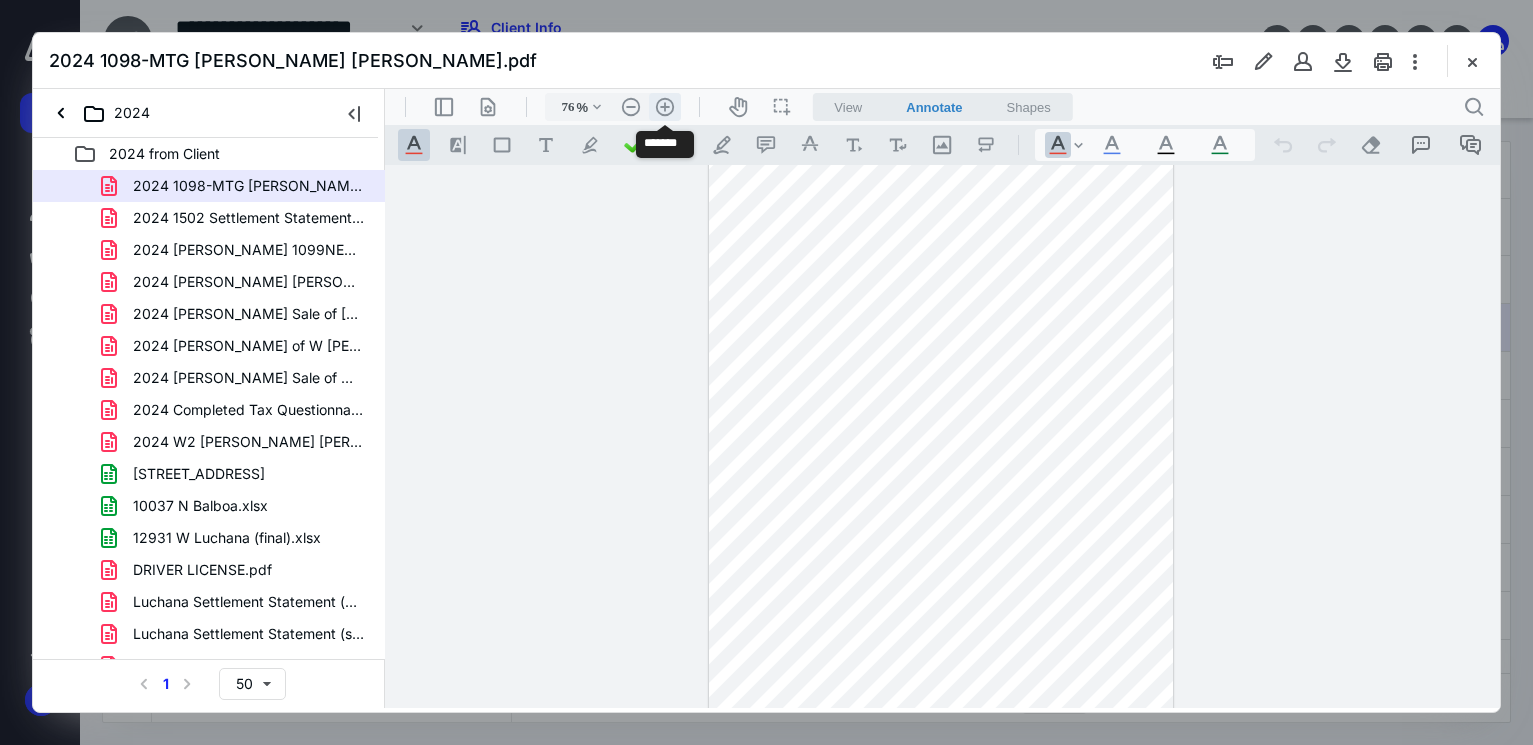 click on ".cls-1{fill:#abb0c4;} icon - header - zoom - in - line" at bounding box center [665, 107] 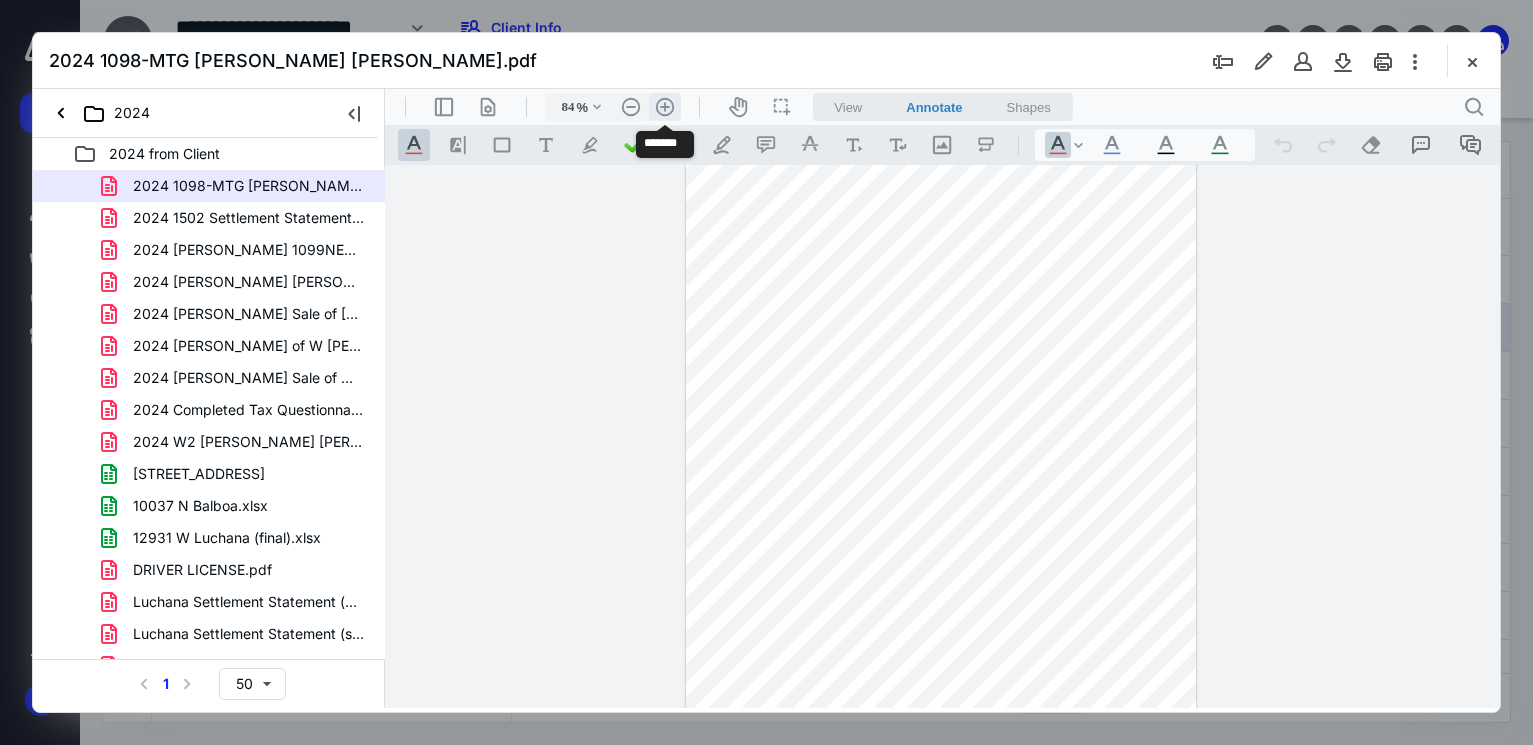 click on ".cls-1{fill:#abb0c4;} icon - header - zoom - in - line" at bounding box center (665, 107) 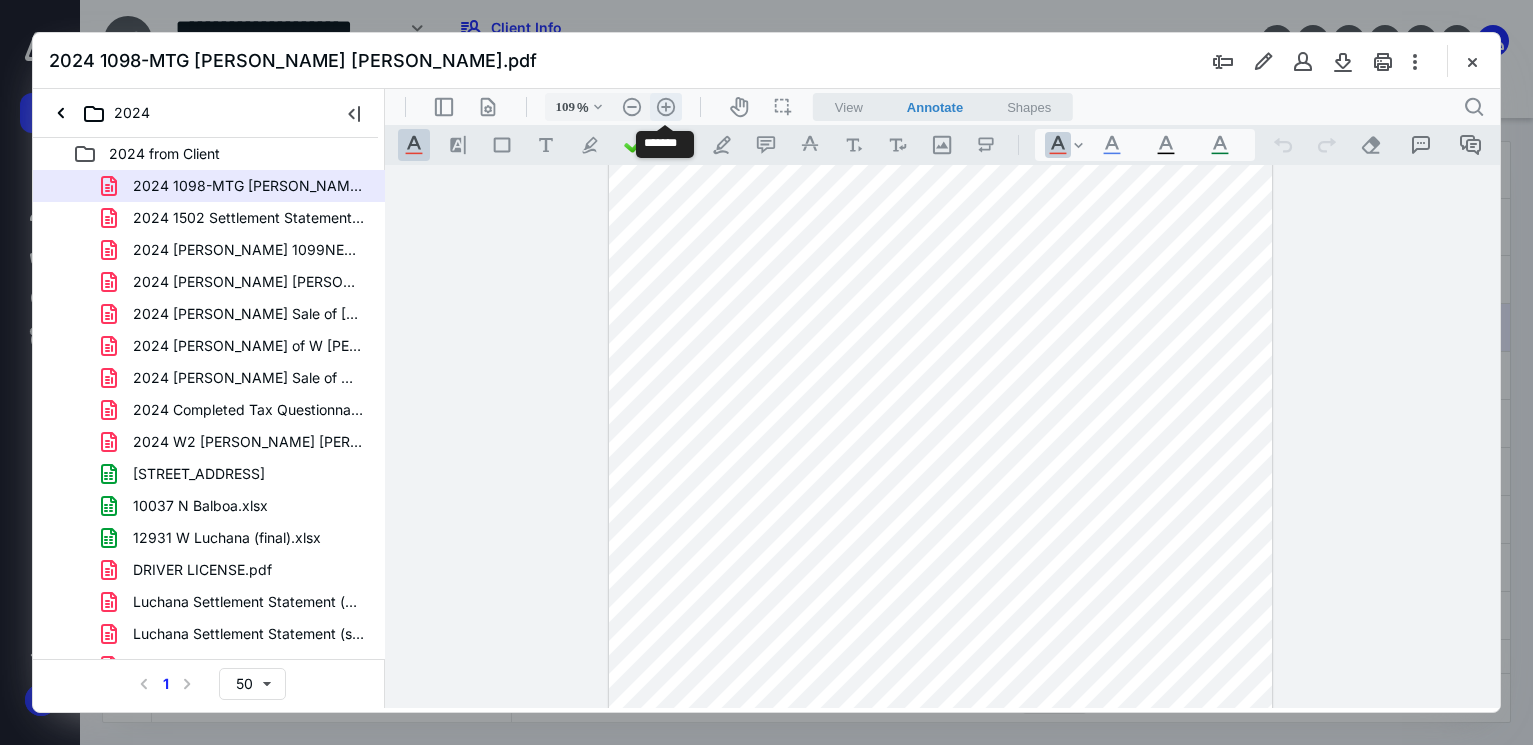 click on ".cls-1{fill:#abb0c4;} icon - header - zoom - in - line" at bounding box center (666, 107) 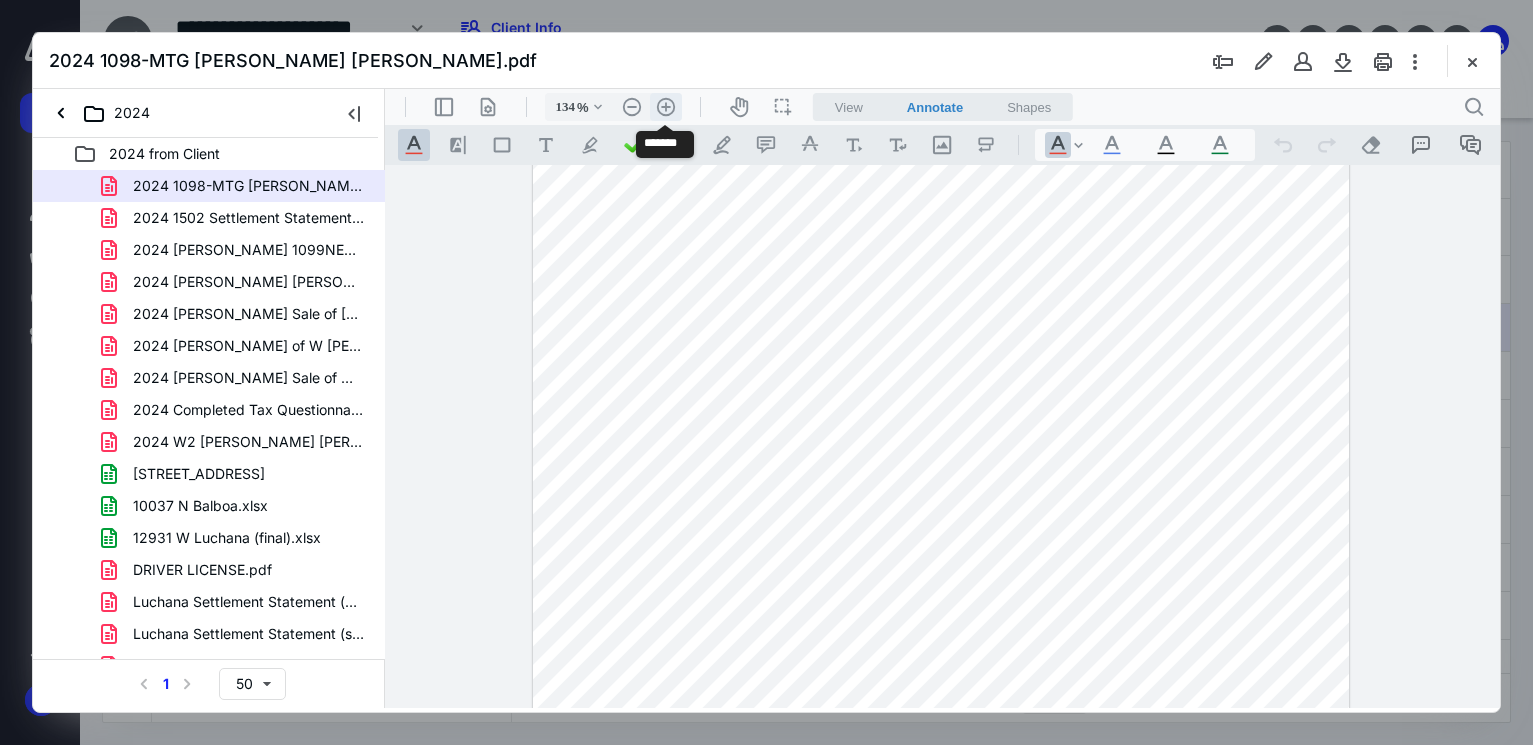 click on ".cls-1{fill:#abb0c4;} icon - header - zoom - in - line" at bounding box center [666, 107] 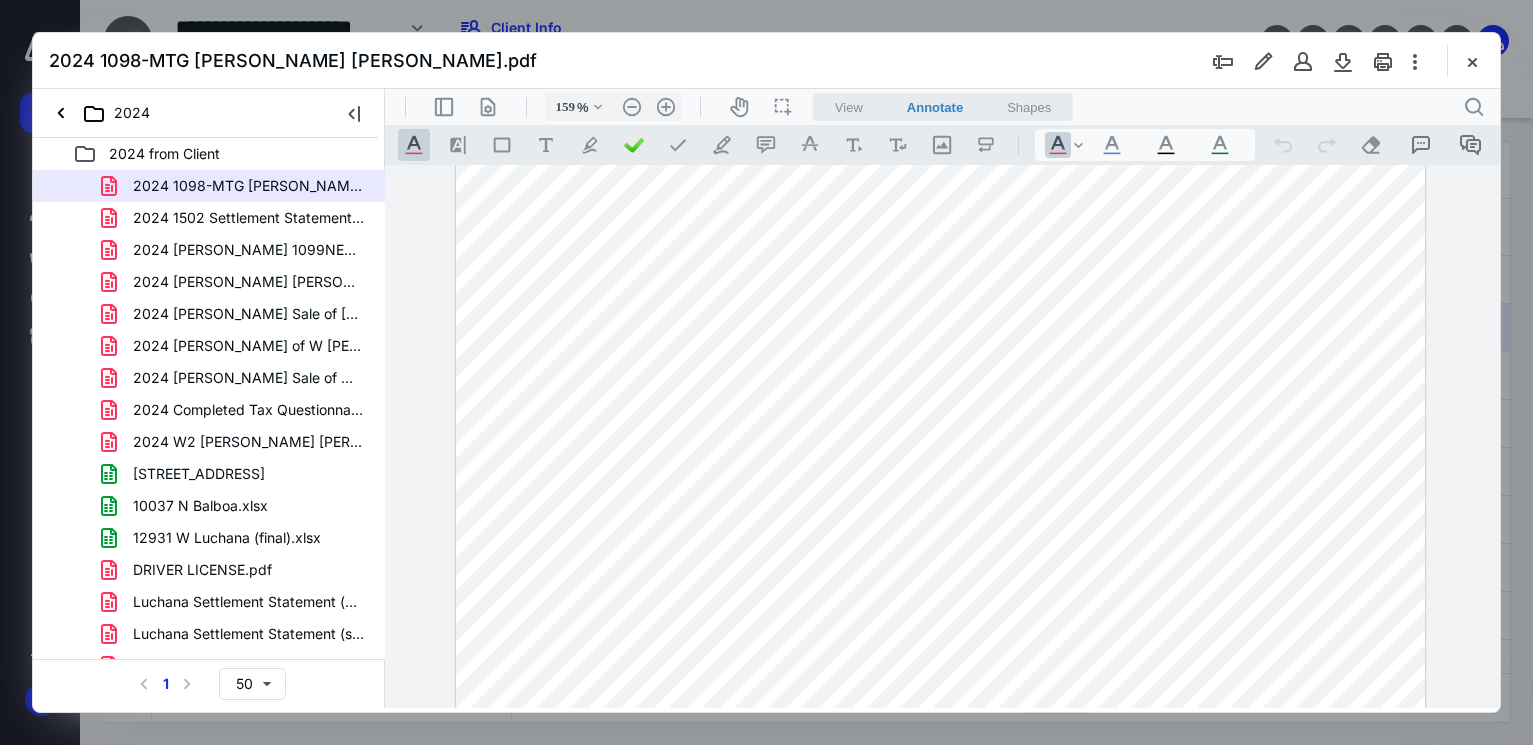 scroll, scrollTop: 1066, scrollLeft: 0, axis: vertical 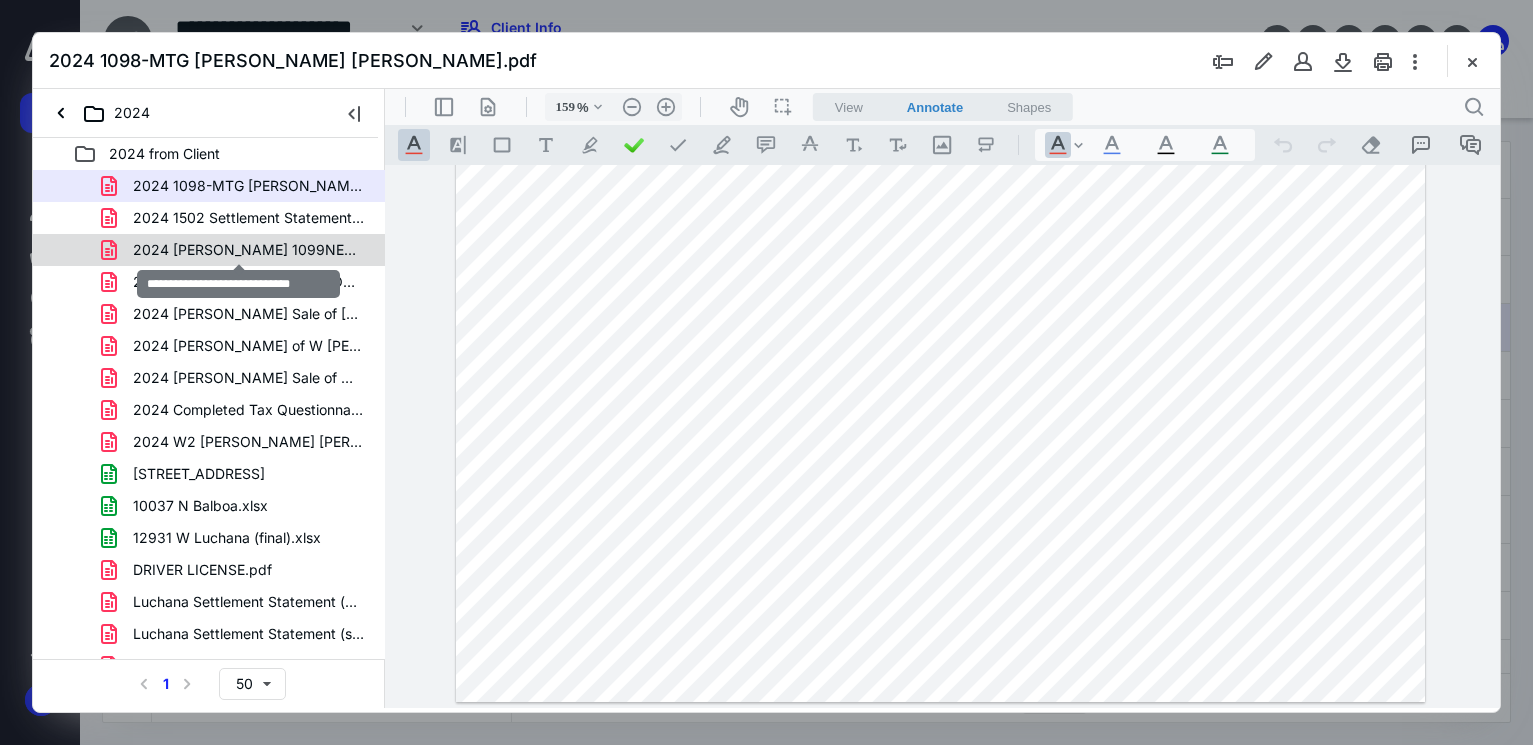 click on "2024 [PERSON_NAME] 1099NEC.pdf" at bounding box center [249, 250] 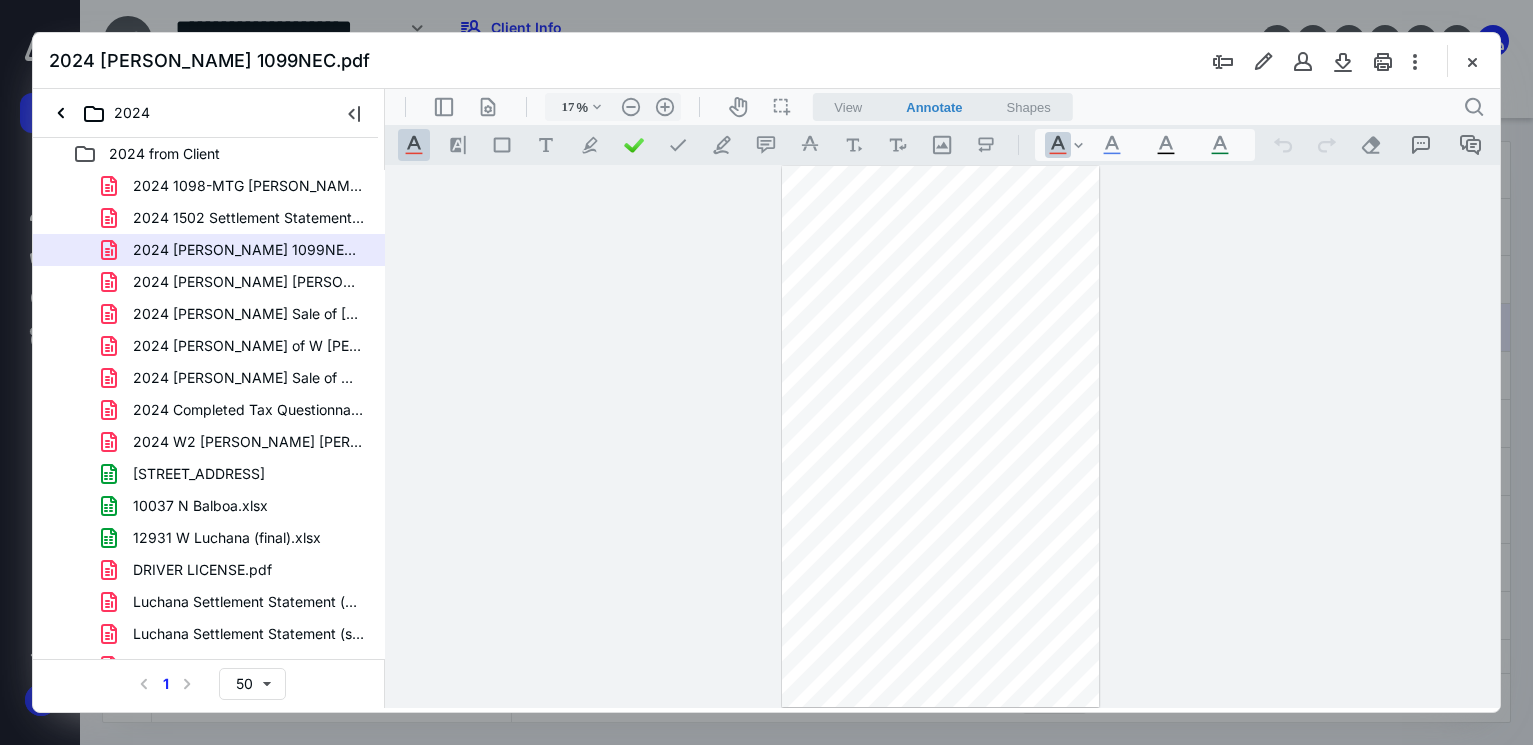 scroll, scrollTop: 0, scrollLeft: 0, axis: both 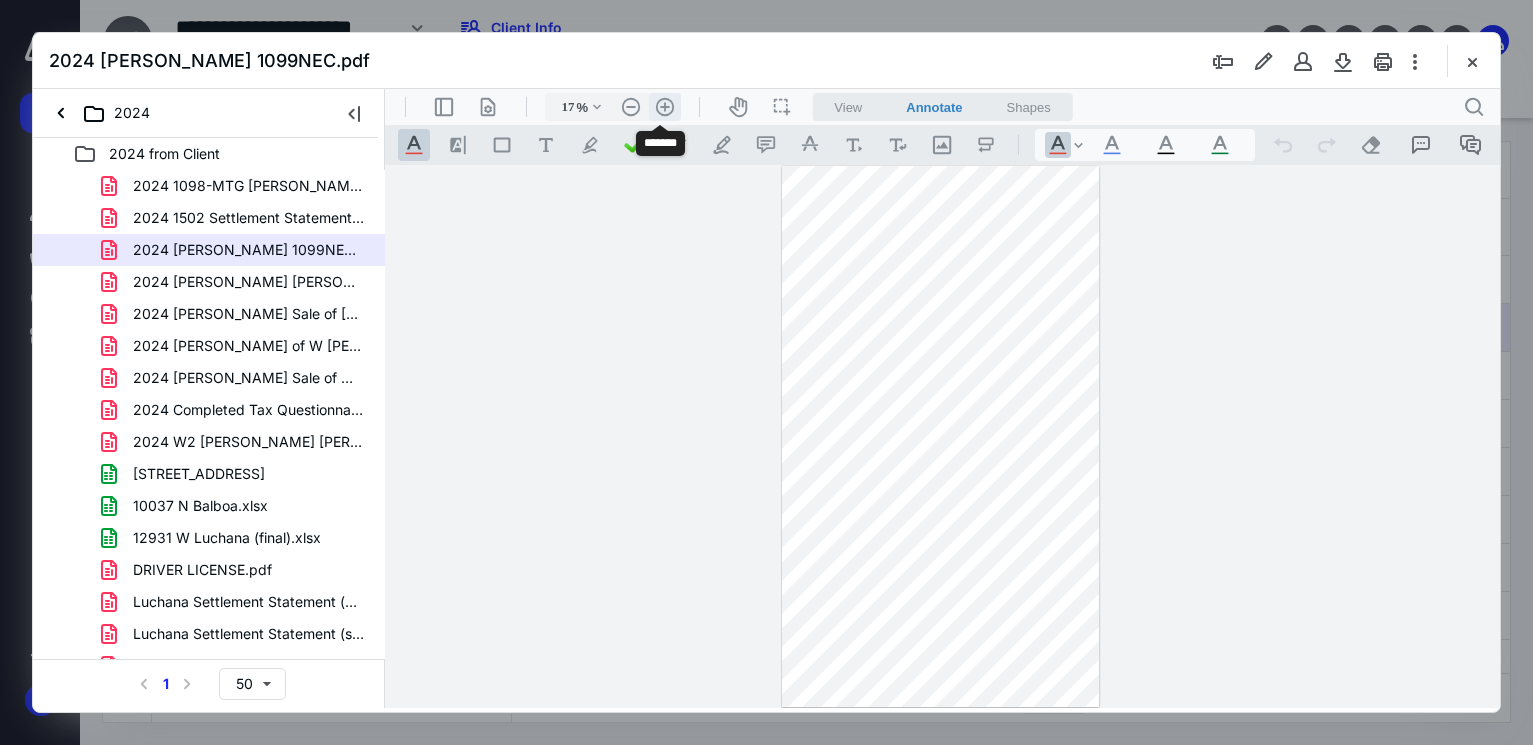 click on ".cls-1{fill:#abb0c4;} icon - header - zoom - in - line" at bounding box center (665, 107) 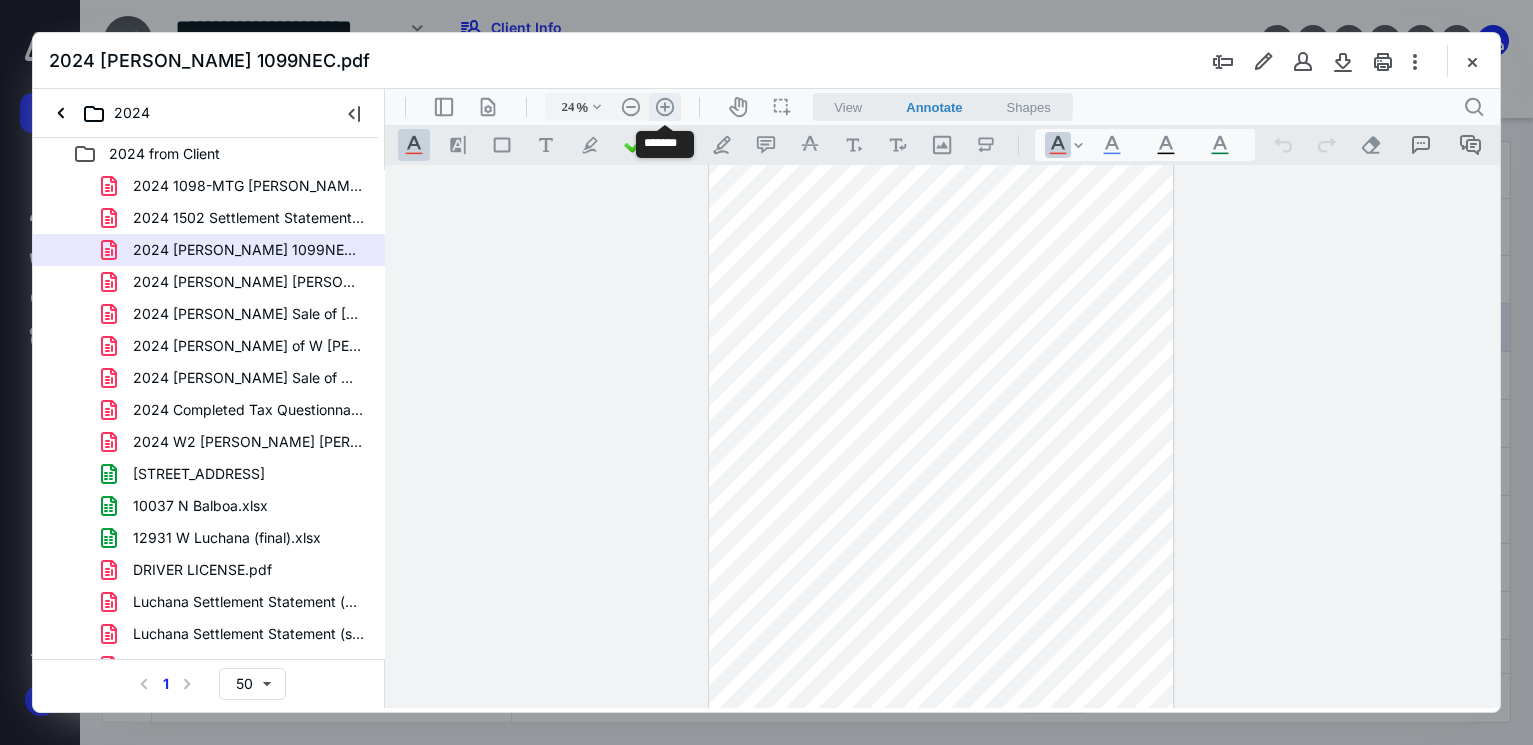 click on ".cls-1{fill:#abb0c4;} icon - header - zoom - in - line" at bounding box center [665, 107] 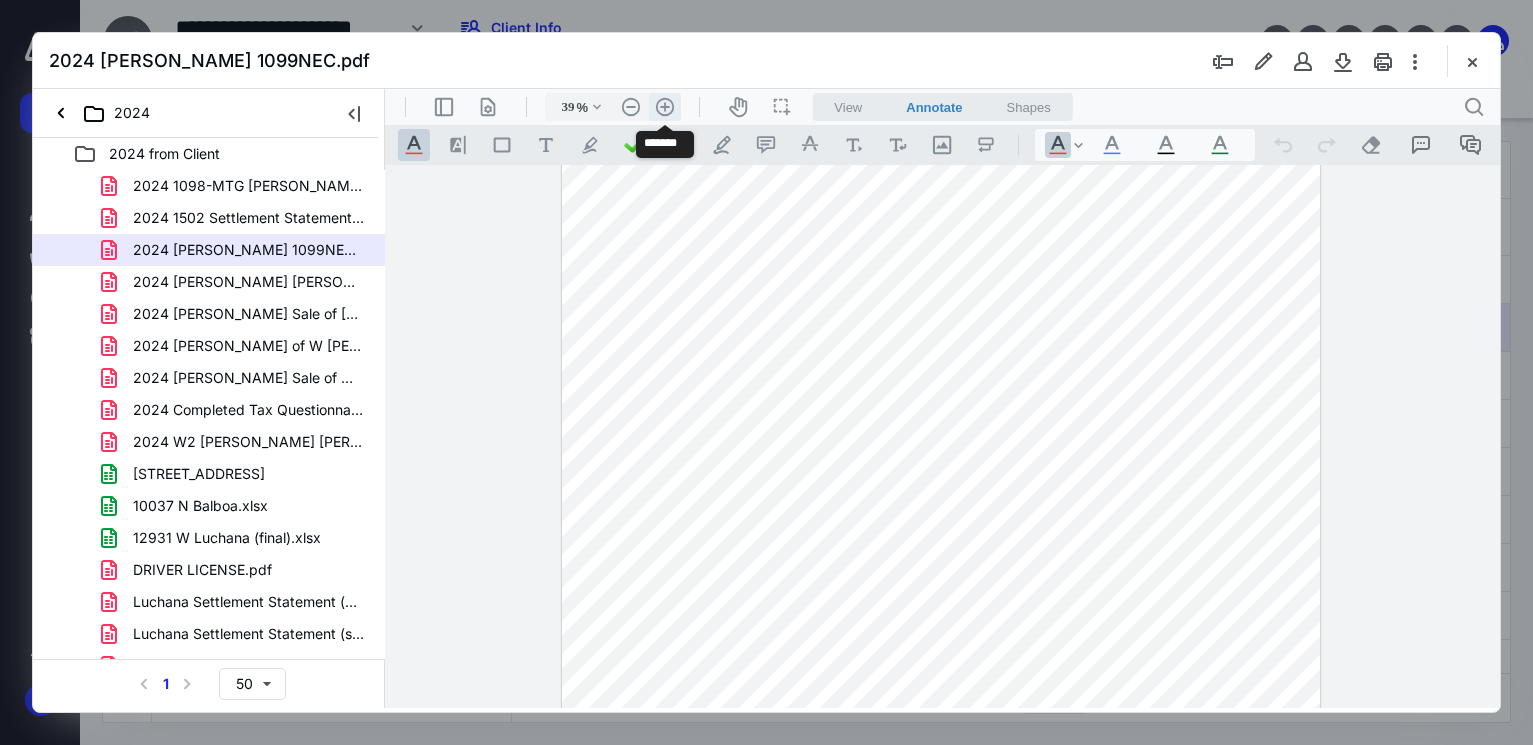 click on ".cls-1{fill:#abb0c4;} icon - header - zoom - in - line" at bounding box center (665, 107) 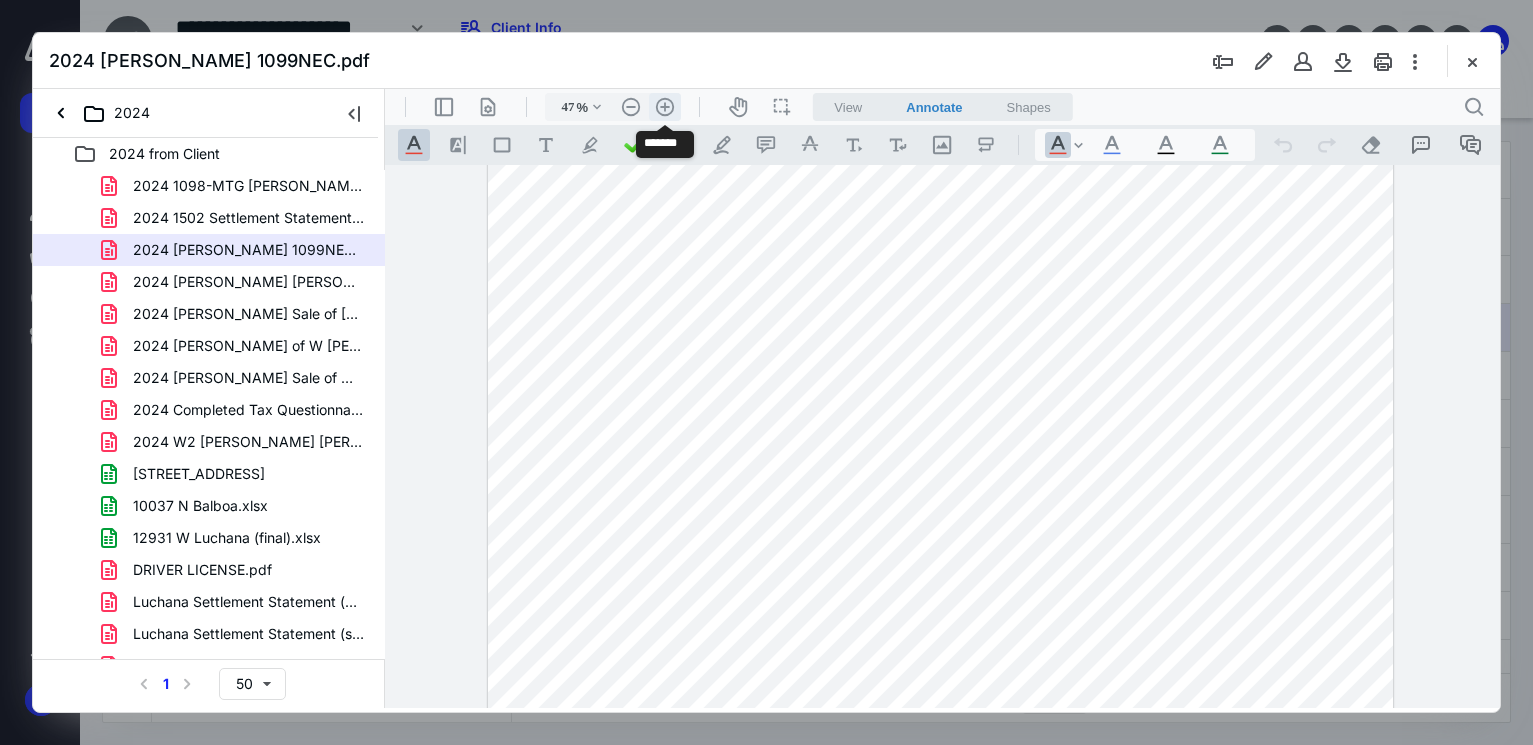 click on ".cls-1{fill:#abb0c4;} icon - header - zoom - in - line" at bounding box center [665, 107] 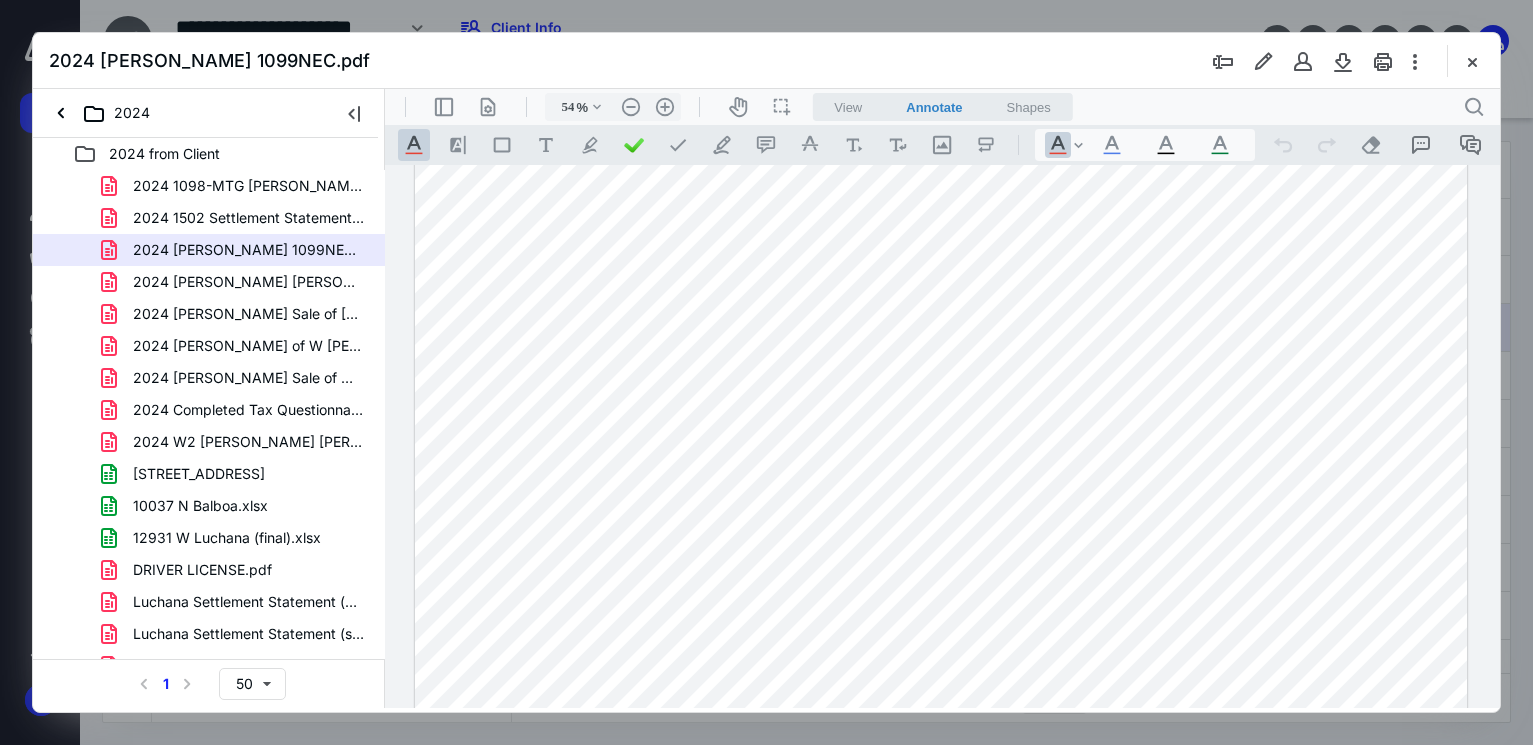 scroll, scrollTop: 1259, scrollLeft: 0, axis: vertical 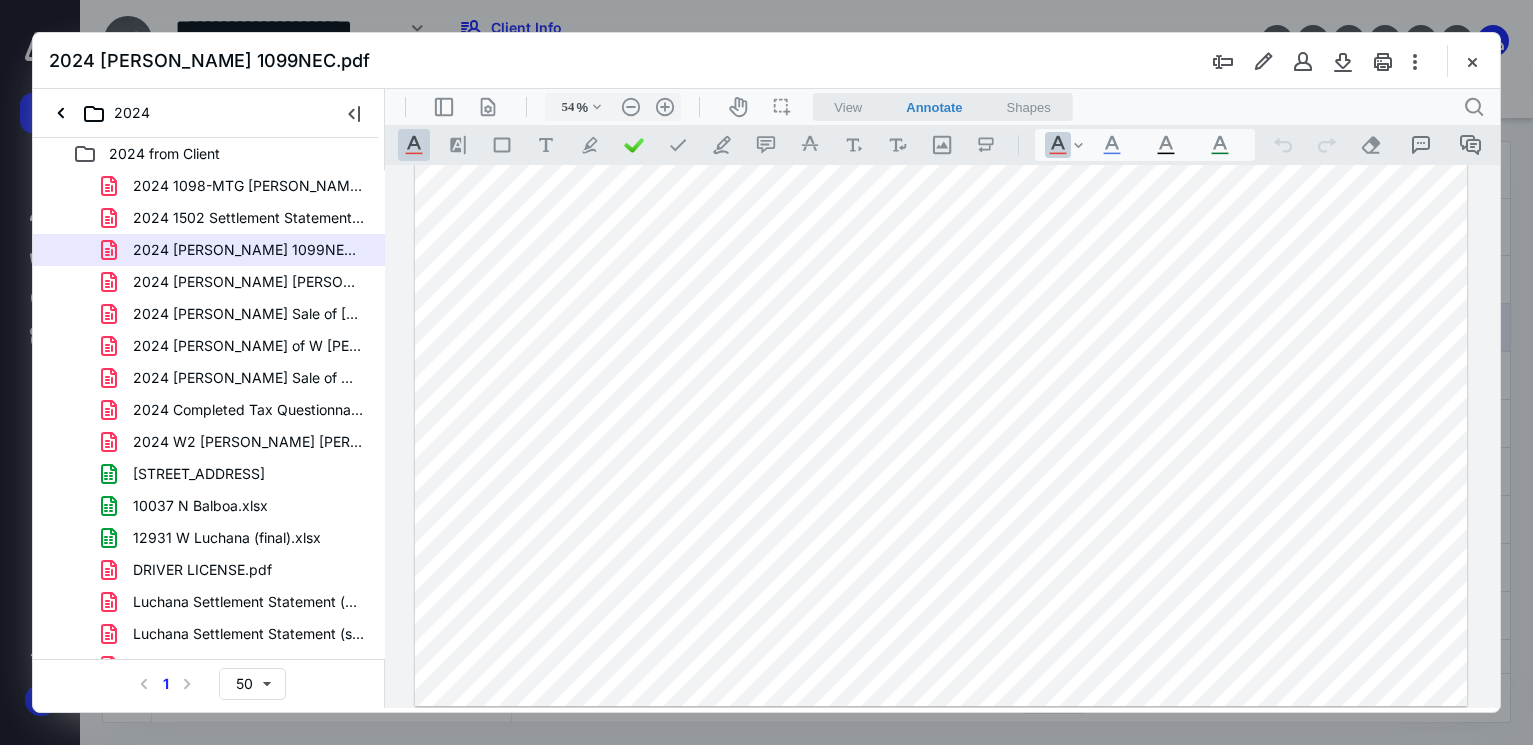 click on "2024 [PERSON_NAME] [PERSON_NAME] Donation e fo Rcd.pdf" at bounding box center [249, 282] 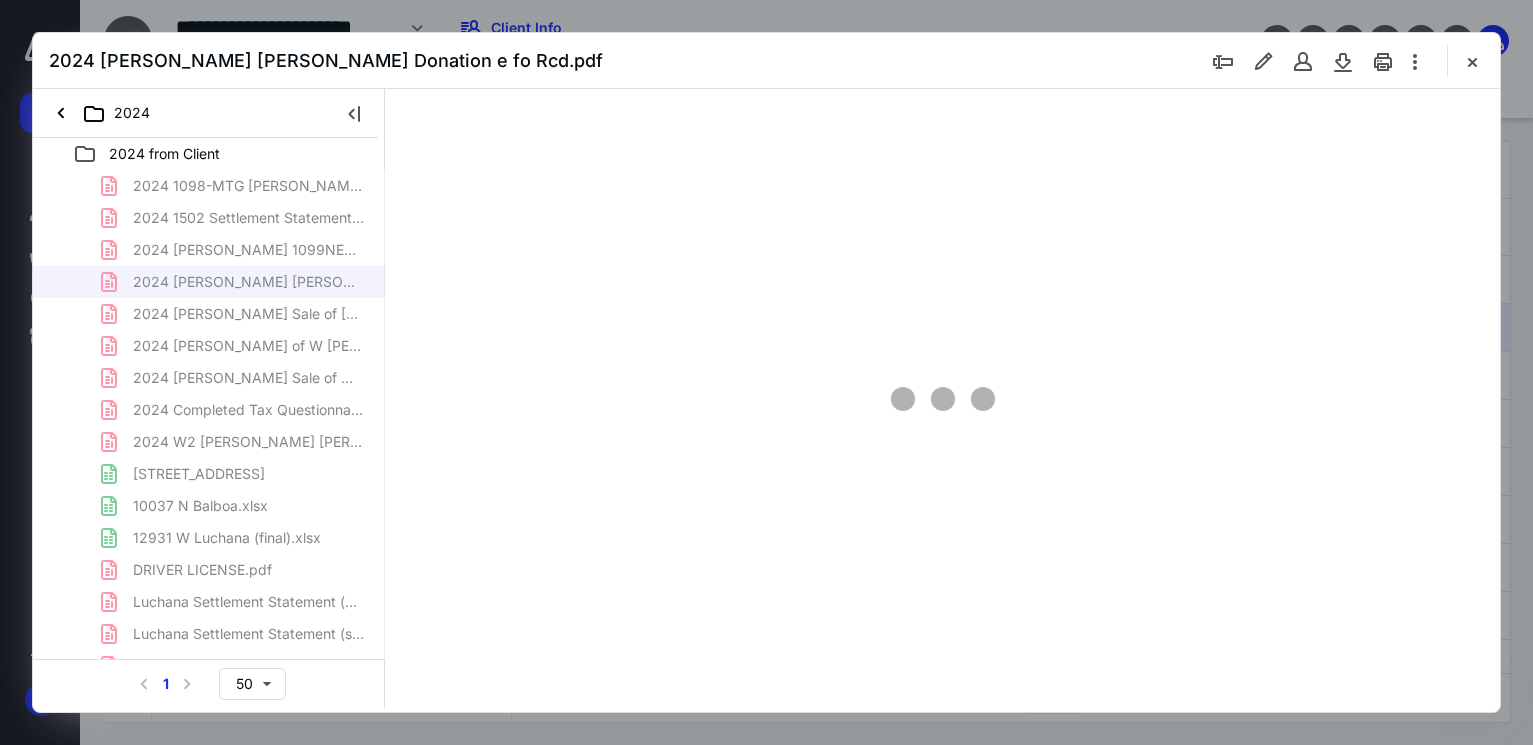 scroll, scrollTop: 79, scrollLeft: 0, axis: vertical 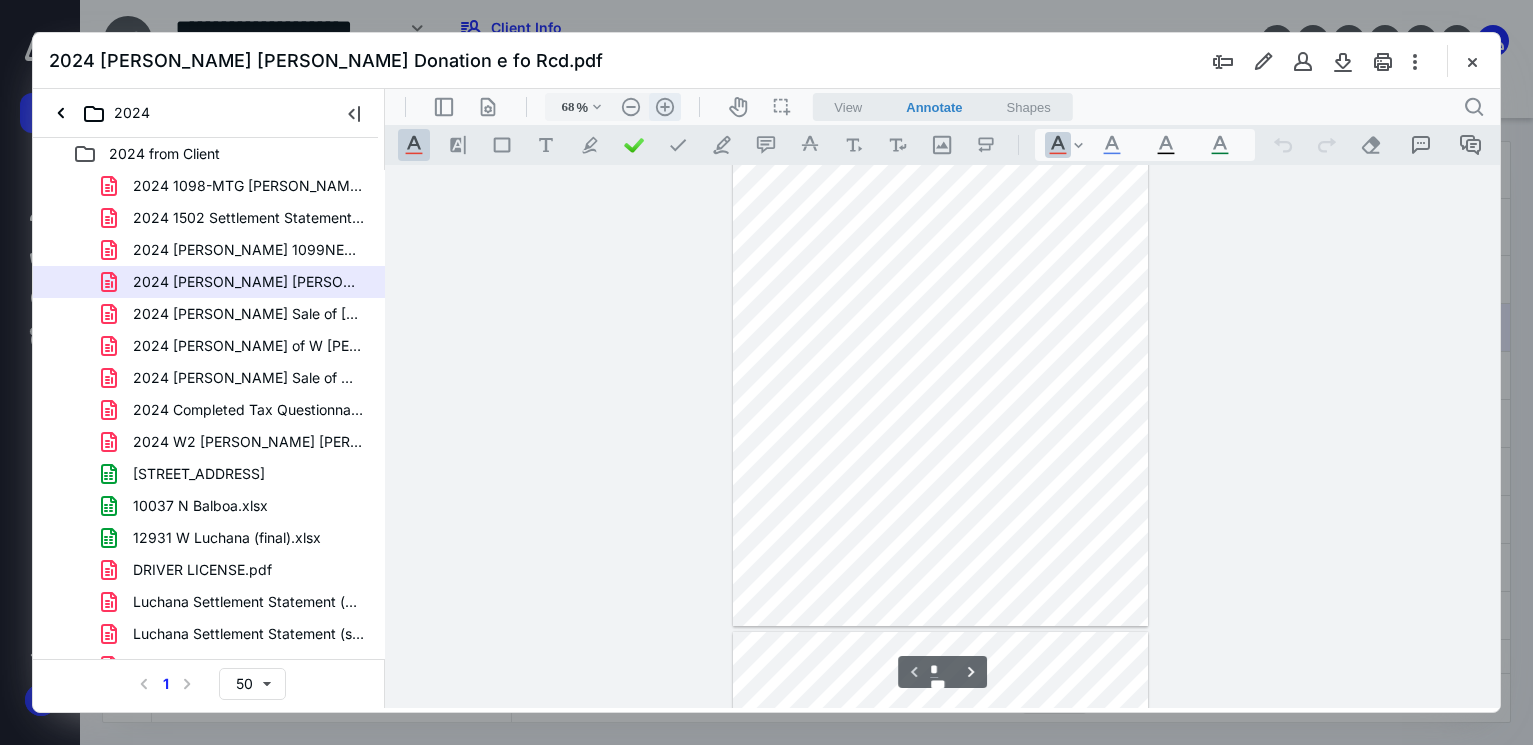 click on ".cls-1{fill:#abb0c4;} icon - header - zoom - in - line" at bounding box center [665, 107] 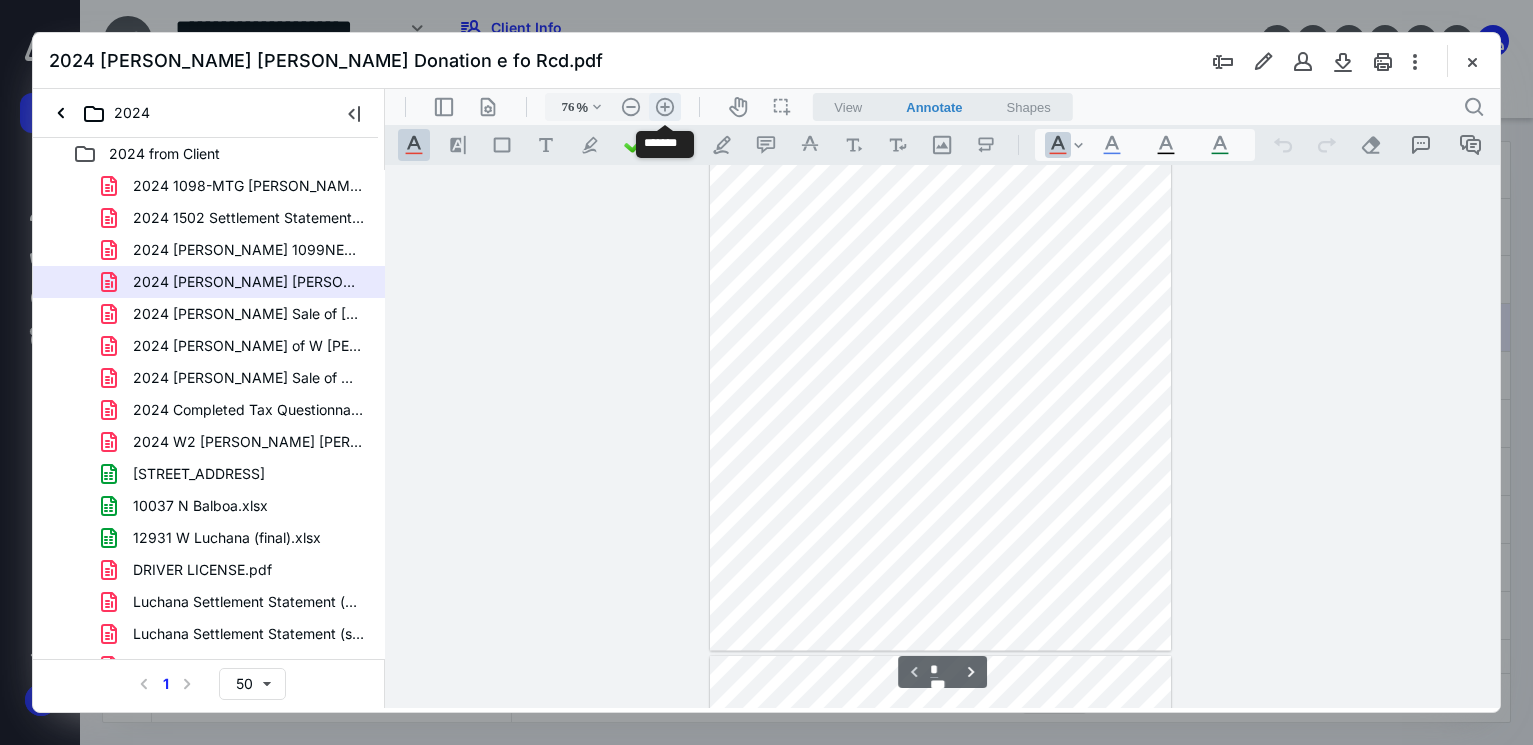 click on ".cls-1{fill:#abb0c4;} icon - header - zoom - in - line" at bounding box center [665, 107] 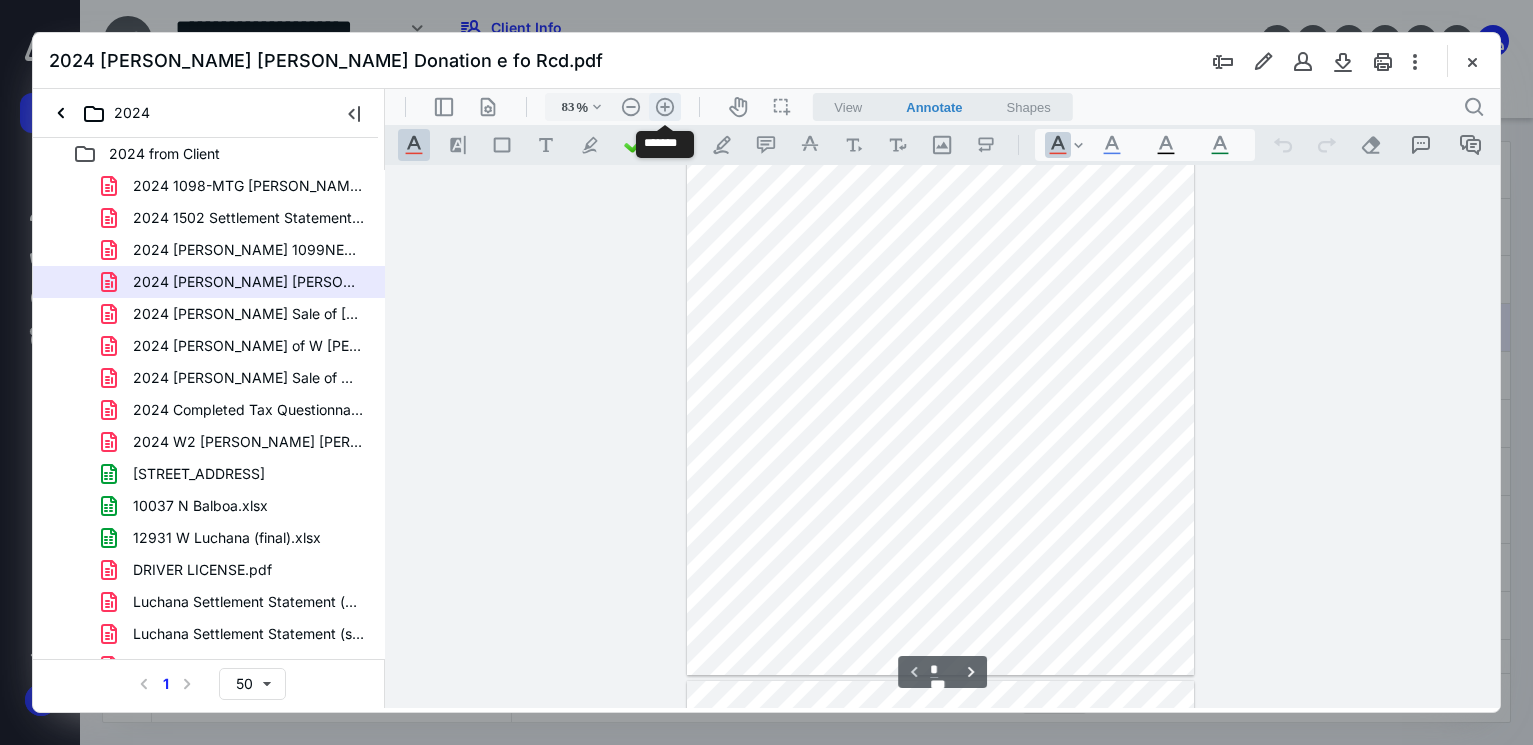 click on ".cls-1{fill:#abb0c4;} icon - header - zoom - in - line" at bounding box center (665, 107) 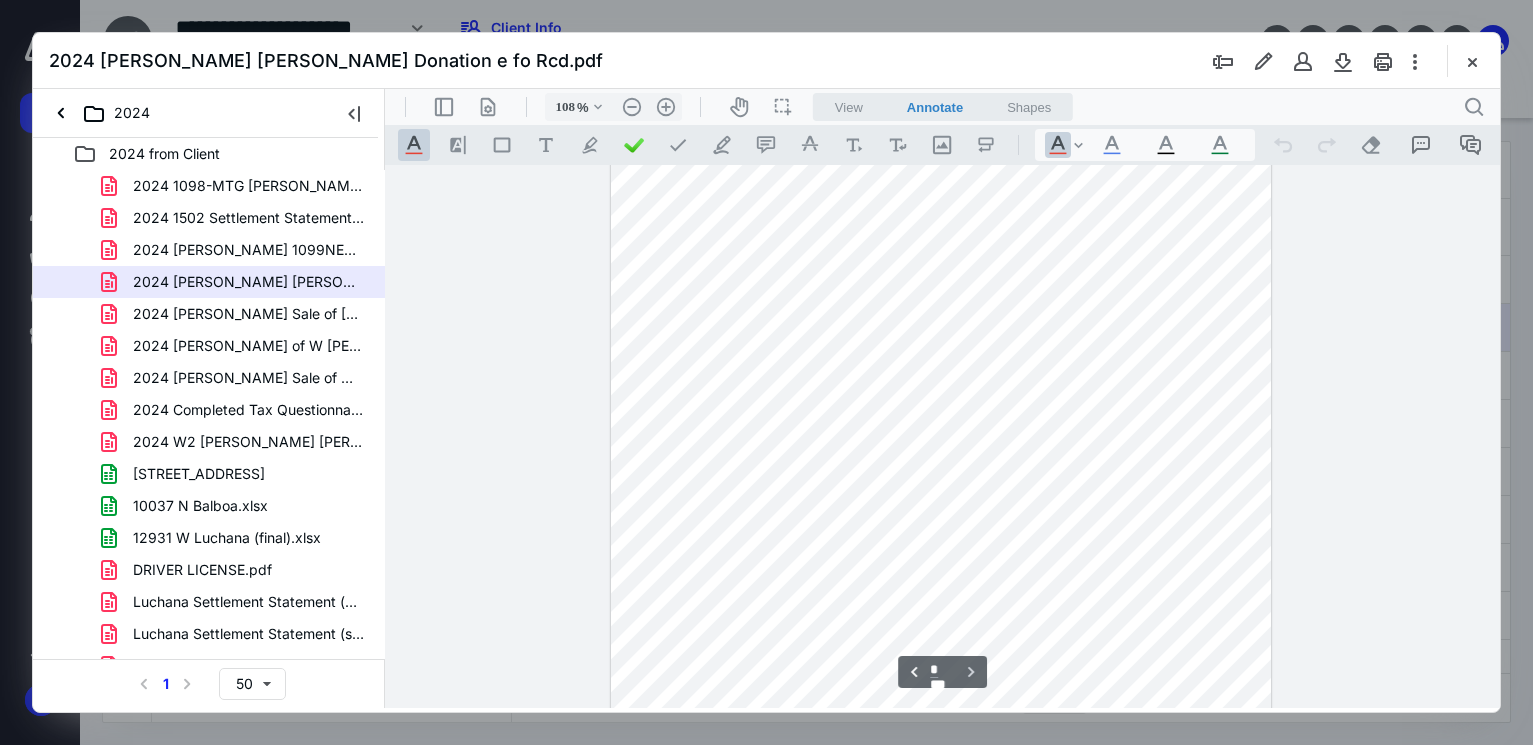scroll, scrollTop: 1181, scrollLeft: 0, axis: vertical 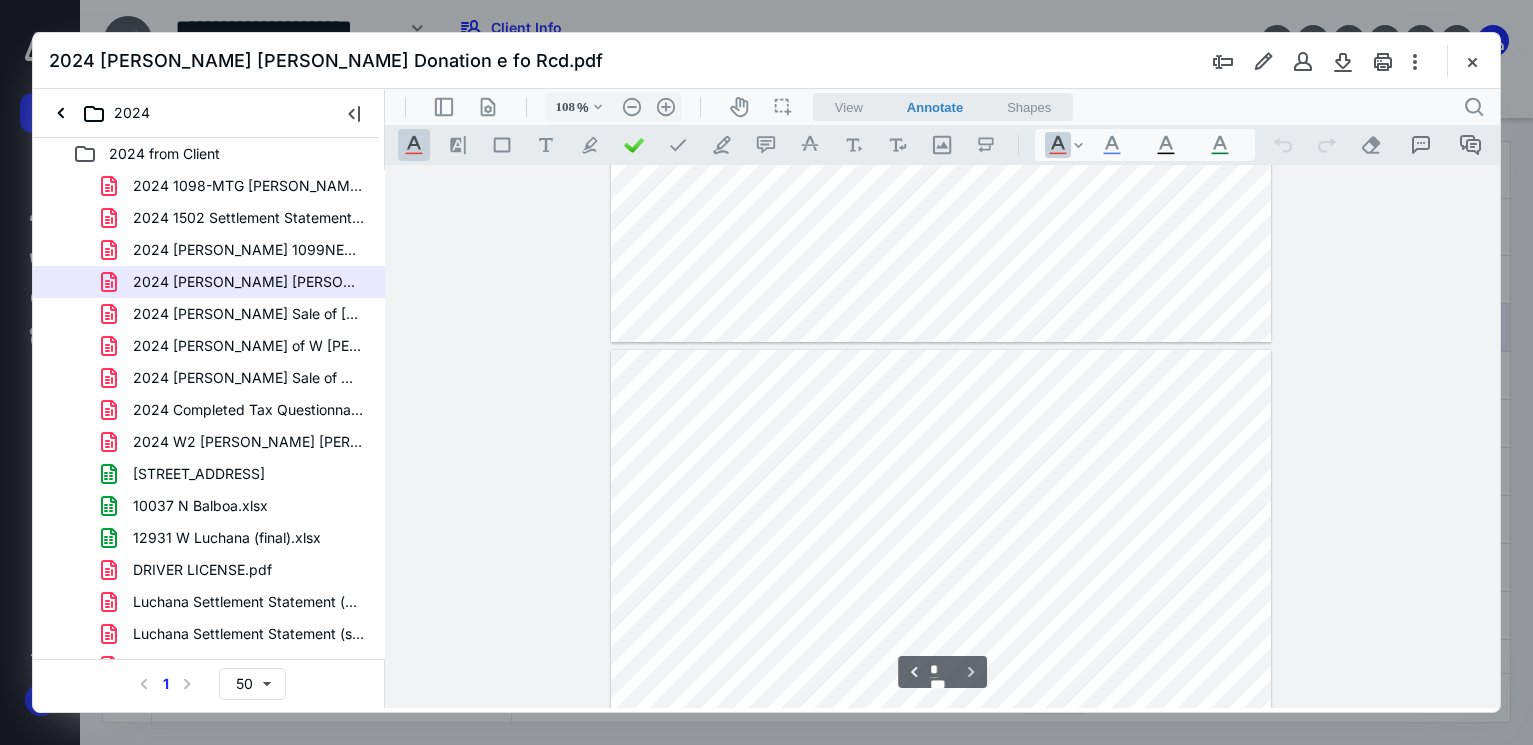 type on "*" 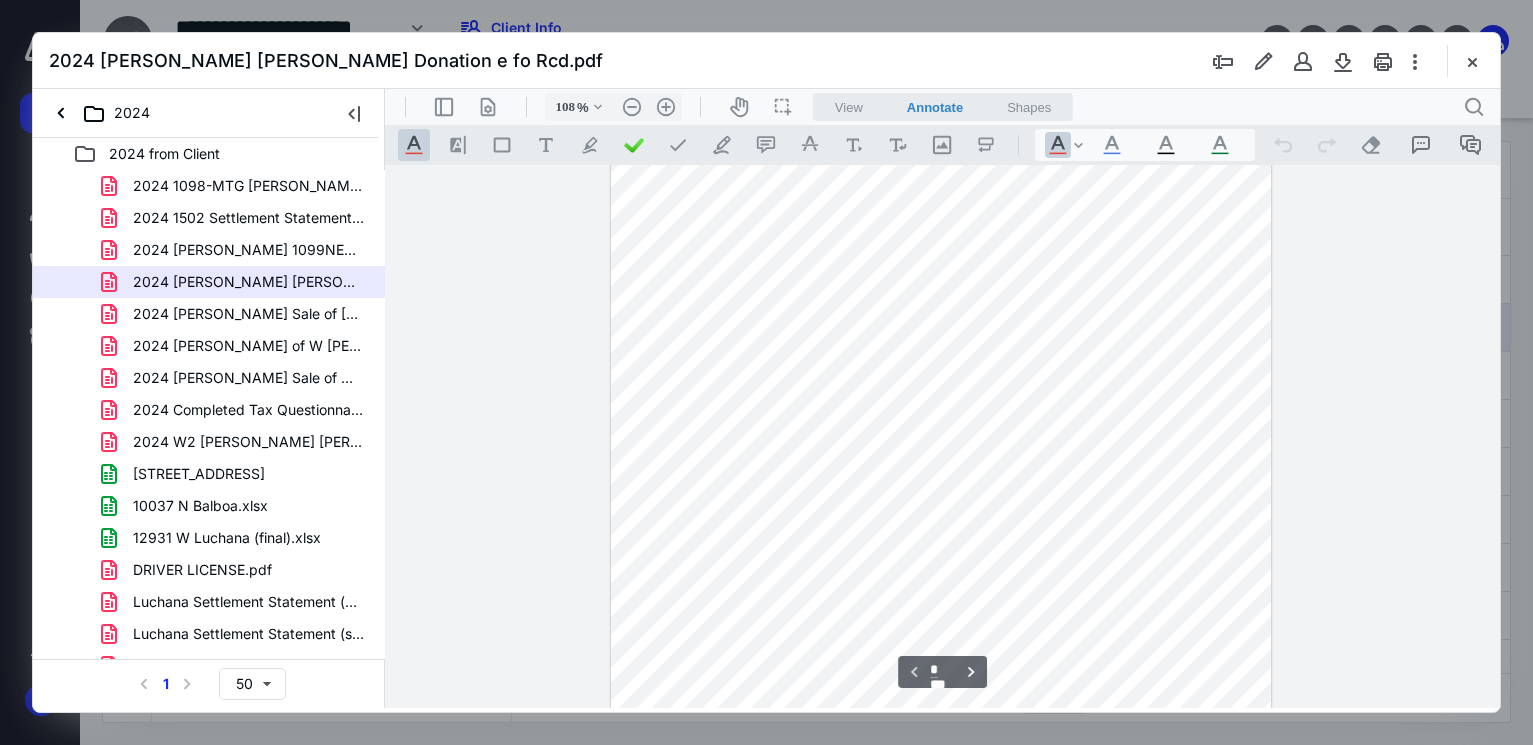 scroll, scrollTop: 0, scrollLeft: 0, axis: both 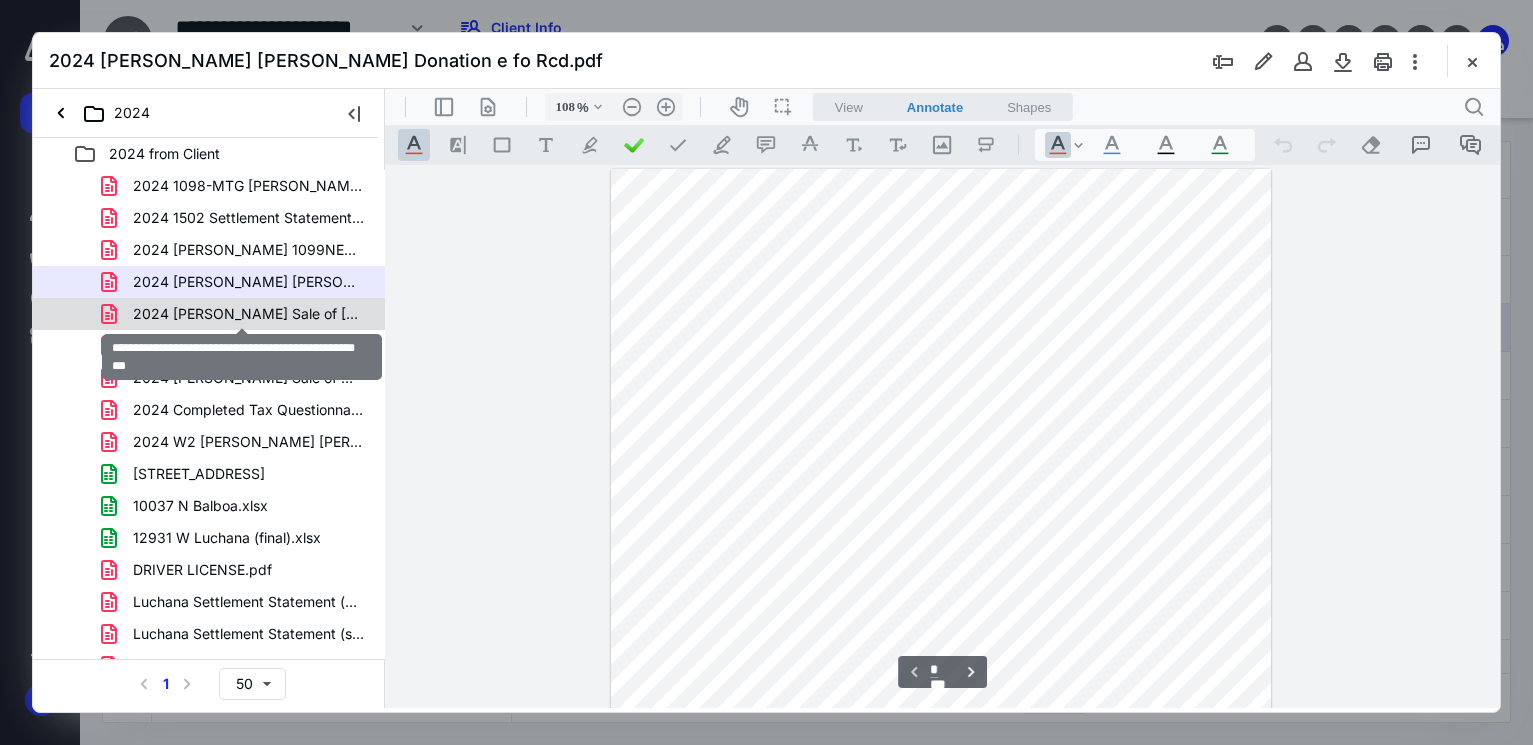 click on "2024 [PERSON_NAME] Sale of [STREET_ADDRESS]pdf" at bounding box center [249, 314] 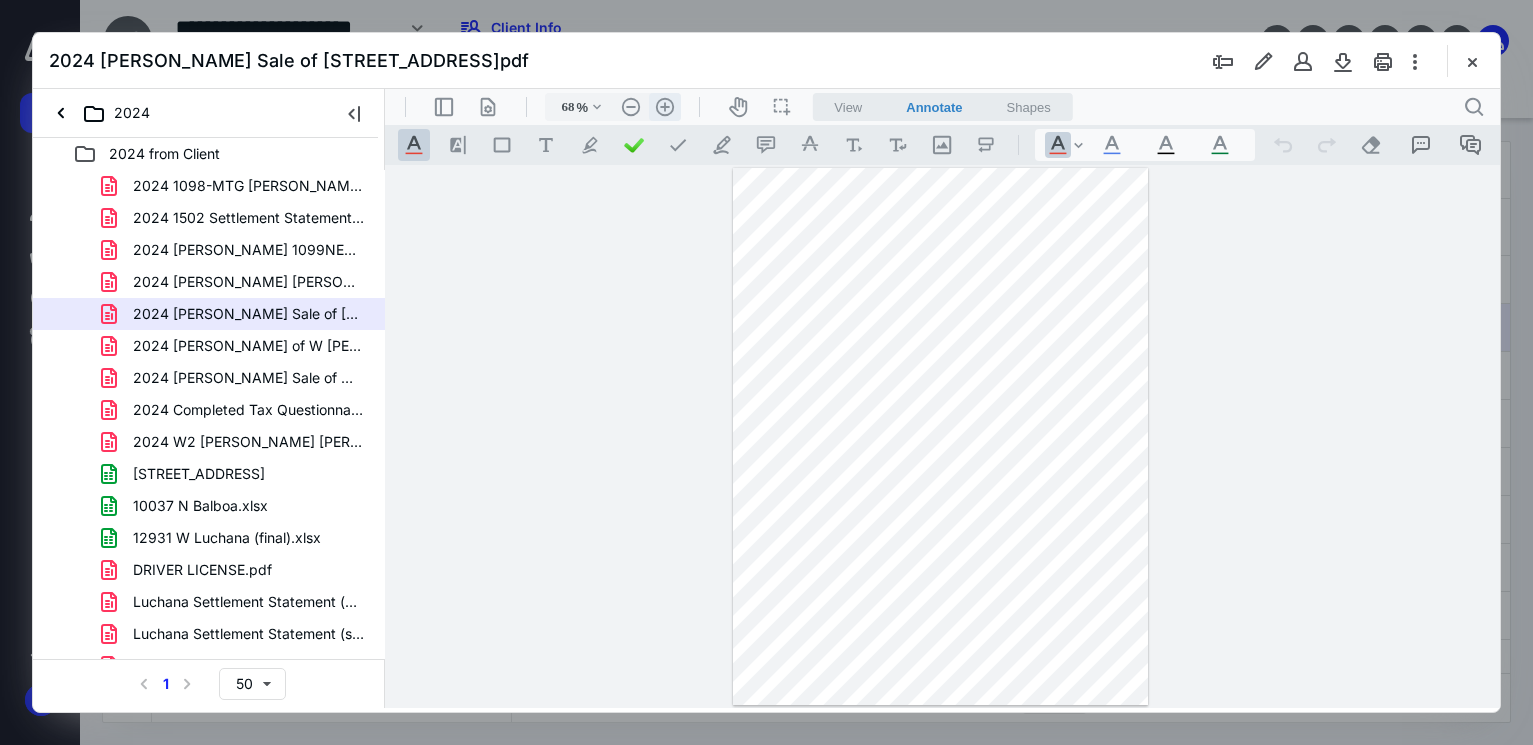 click on ".cls-1{fill:#abb0c4;} icon - header - zoom - in - line" at bounding box center [665, 107] 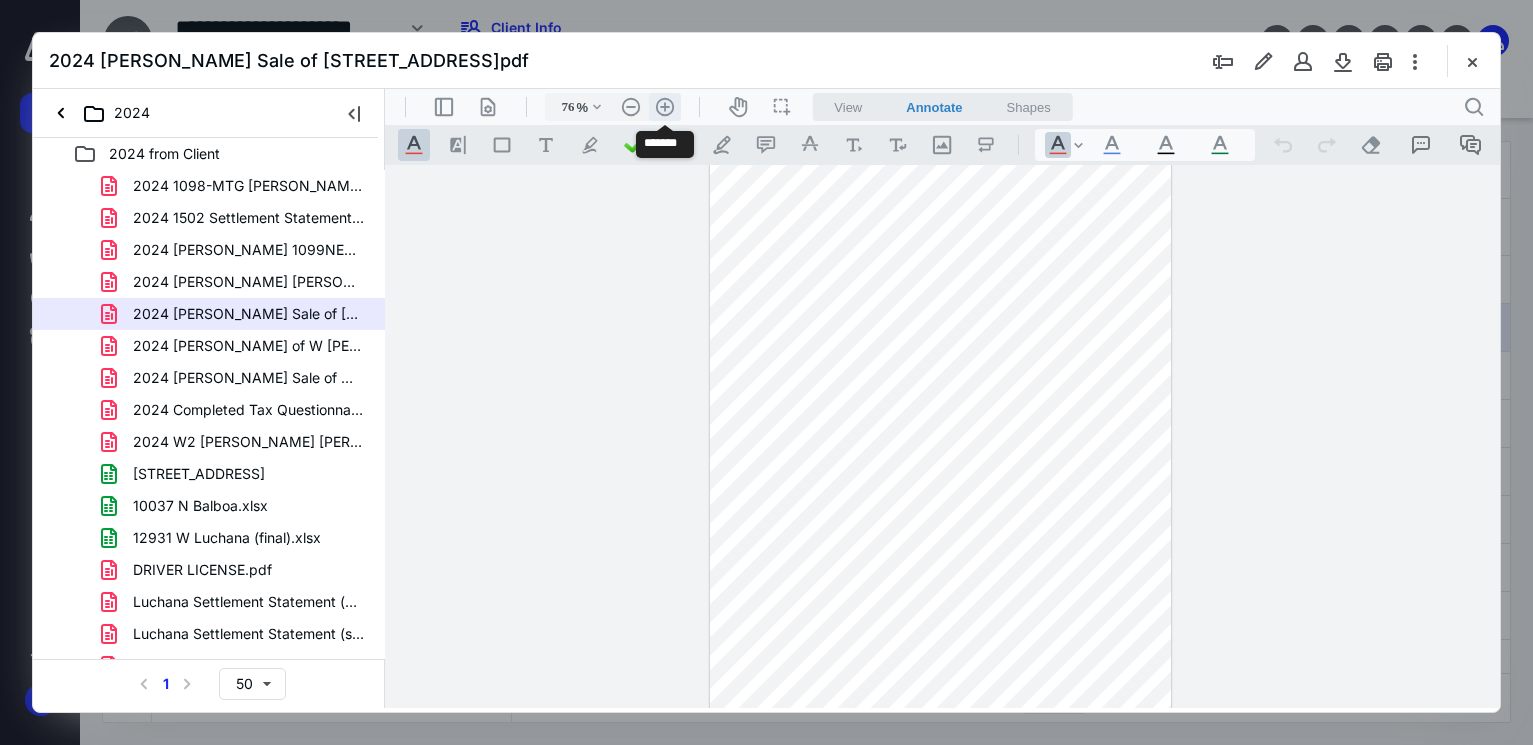 click on ".cls-1{fill:#abb0c4;} icon - header - zoom - in - line" at bounding box center (665, 107) 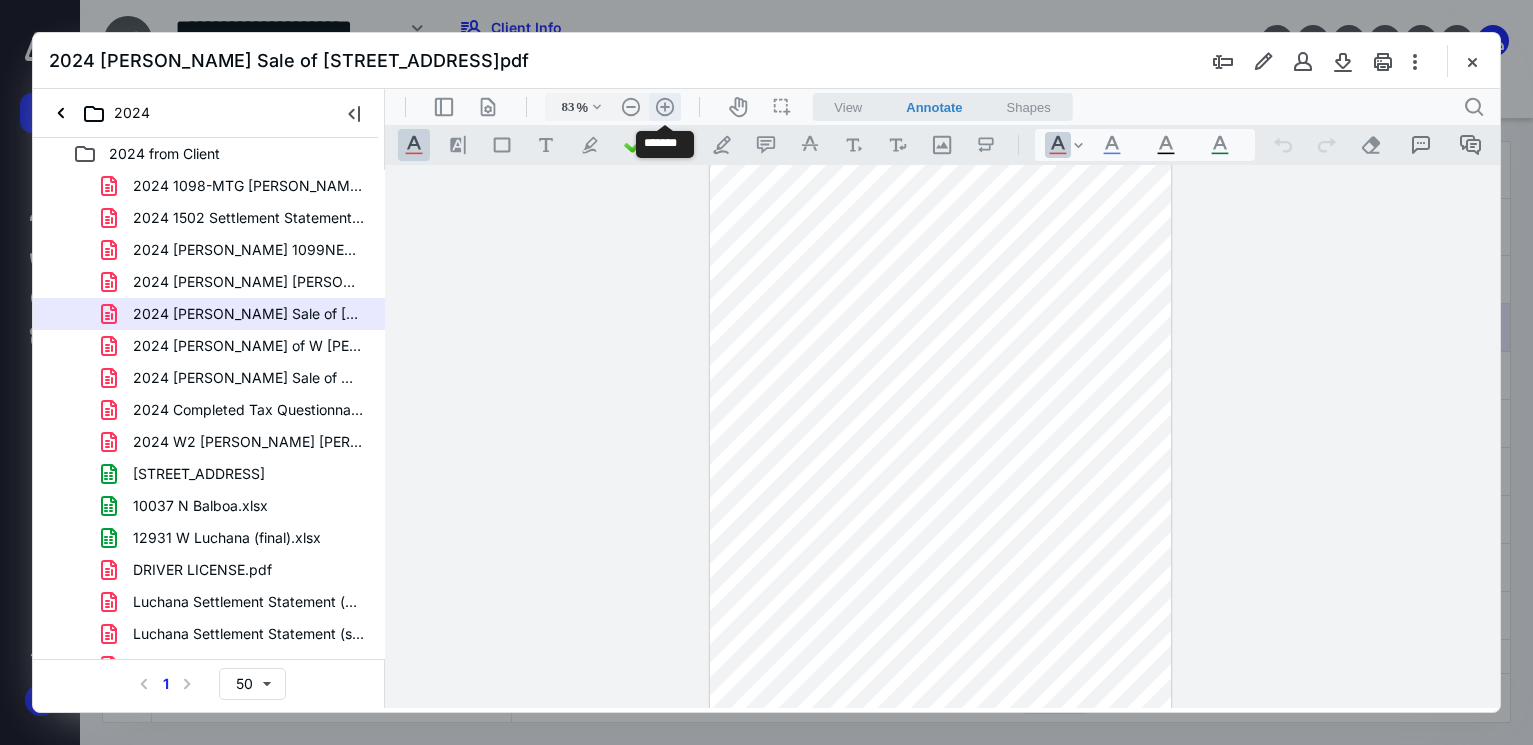 click on ".cls-1{fill:#abb0c4;} icon - header - zoom - in - line" at bounding box center (665, 107) 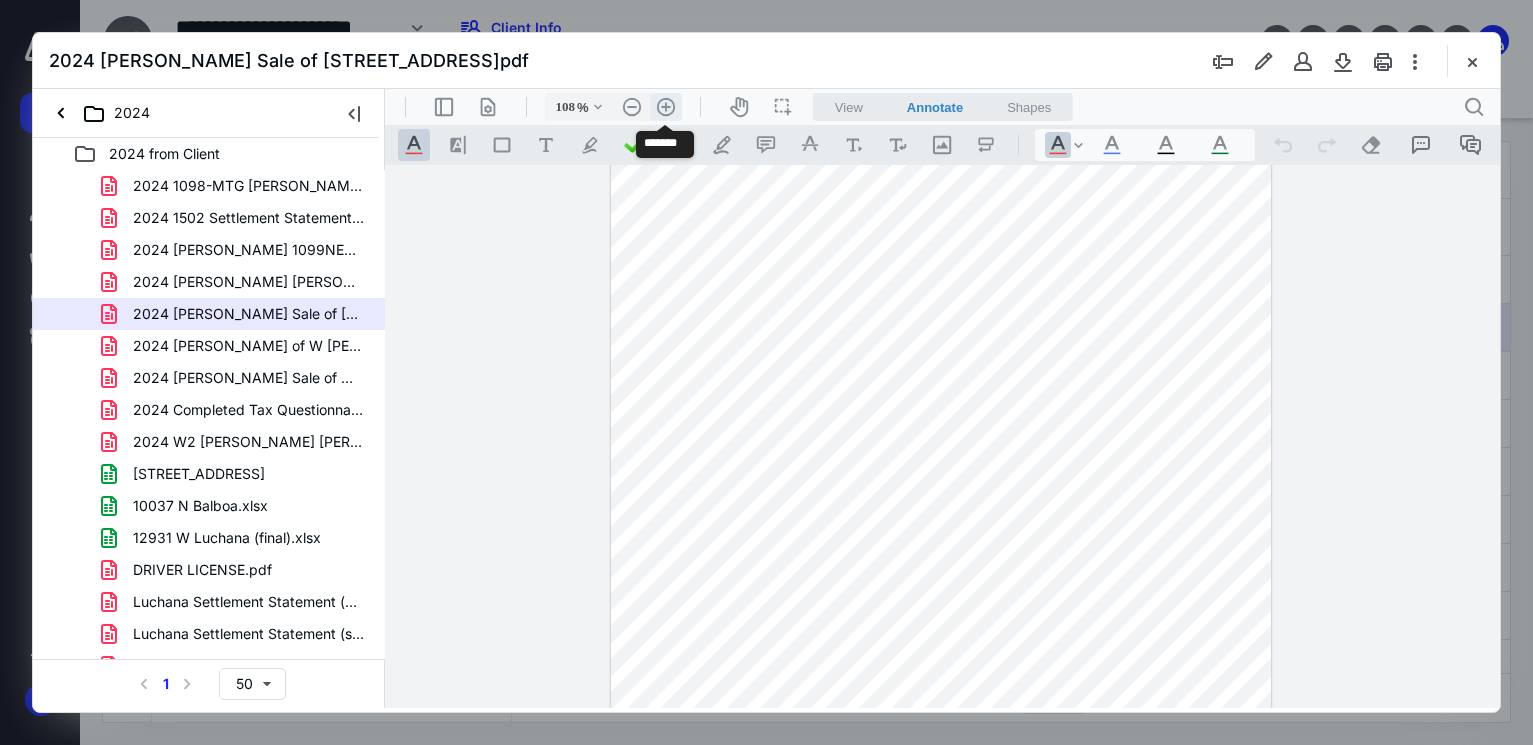 click on ".cls-1{fill:#abb0c4;} icon - header - zoom - in - line" at bounding box center [666, 107] 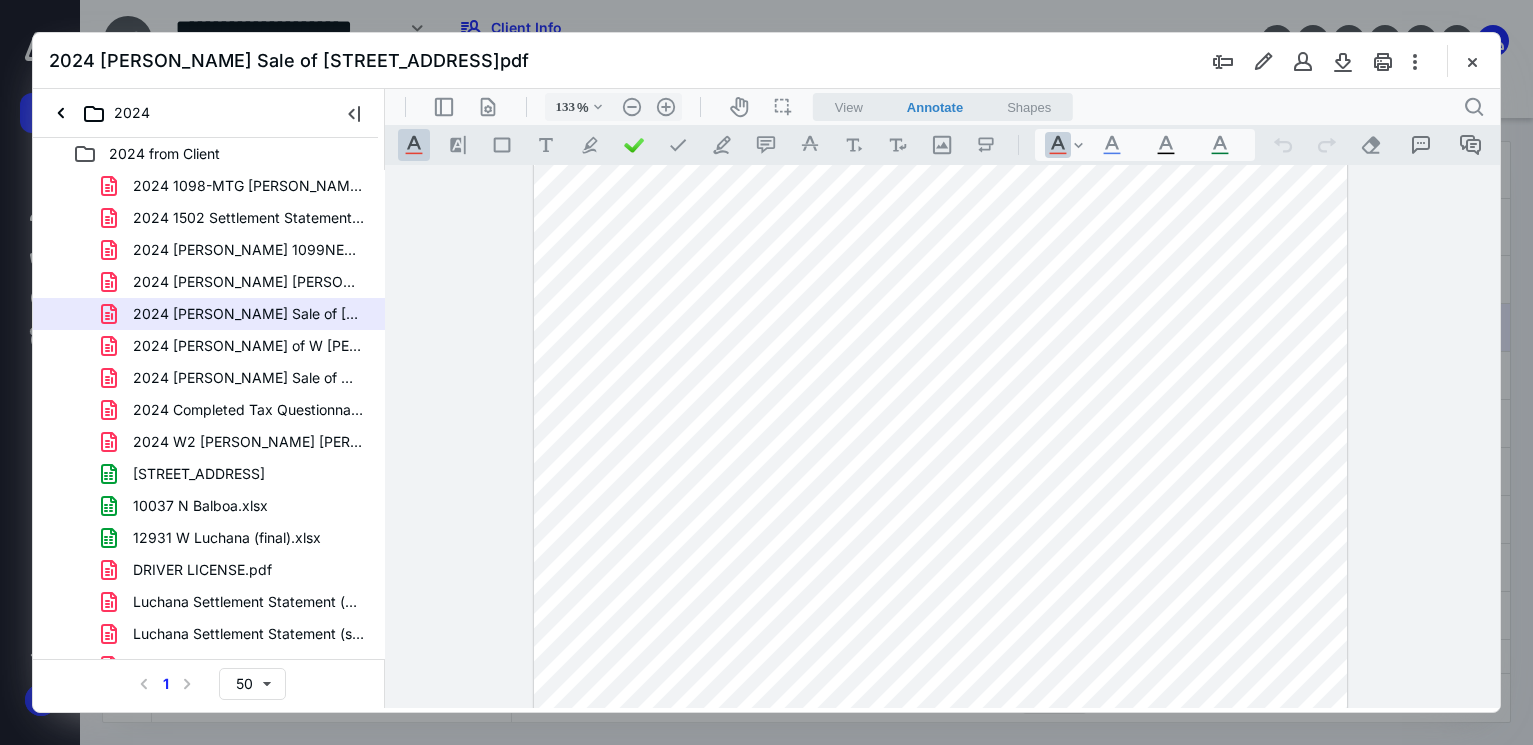 scroll, scrollTop: 519, scrollLeft: 0, axis: vertical 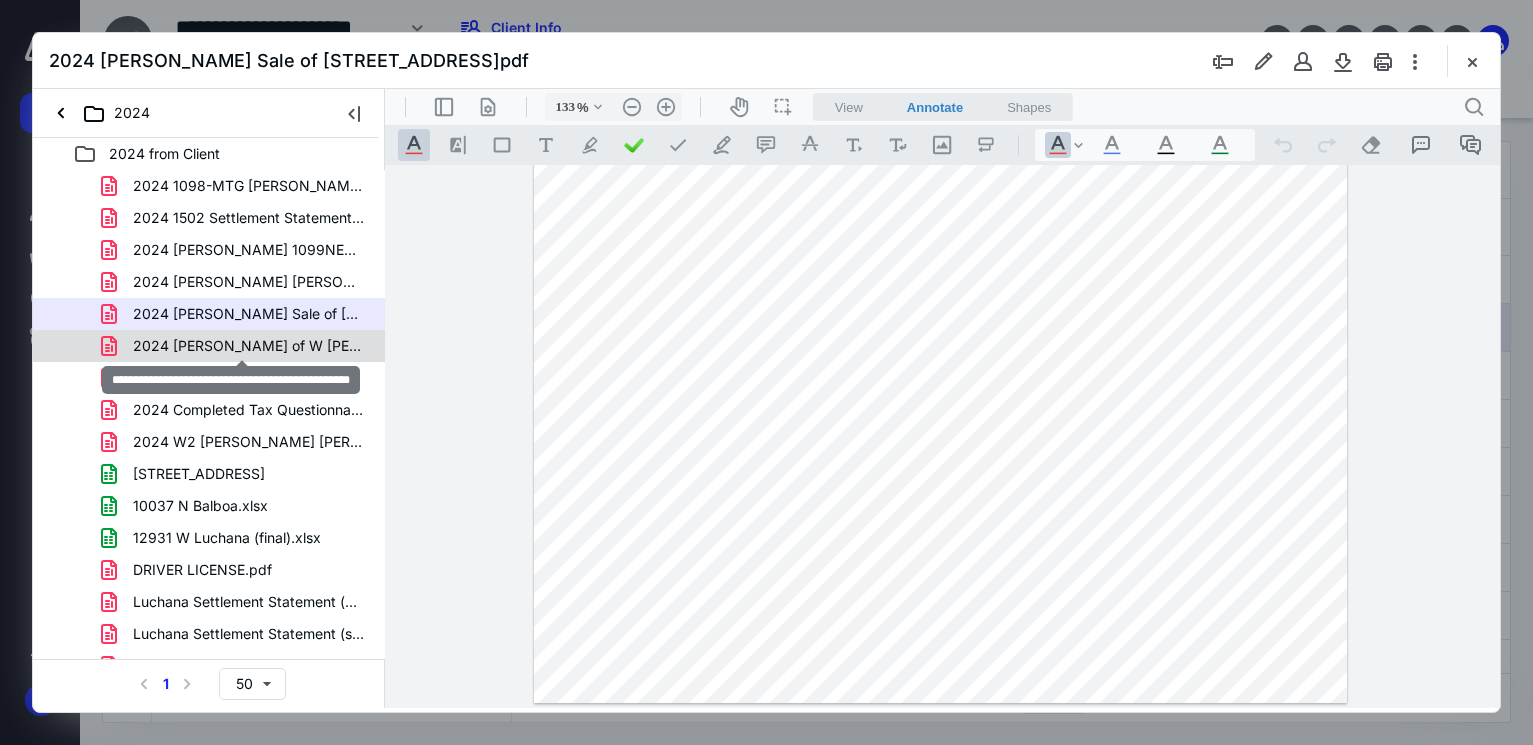 click on "2024 [PERSON_NAME] of W [PERSON_NAME] Dr [PERSON_NAME].pdf" at bounding box center [249, 346] 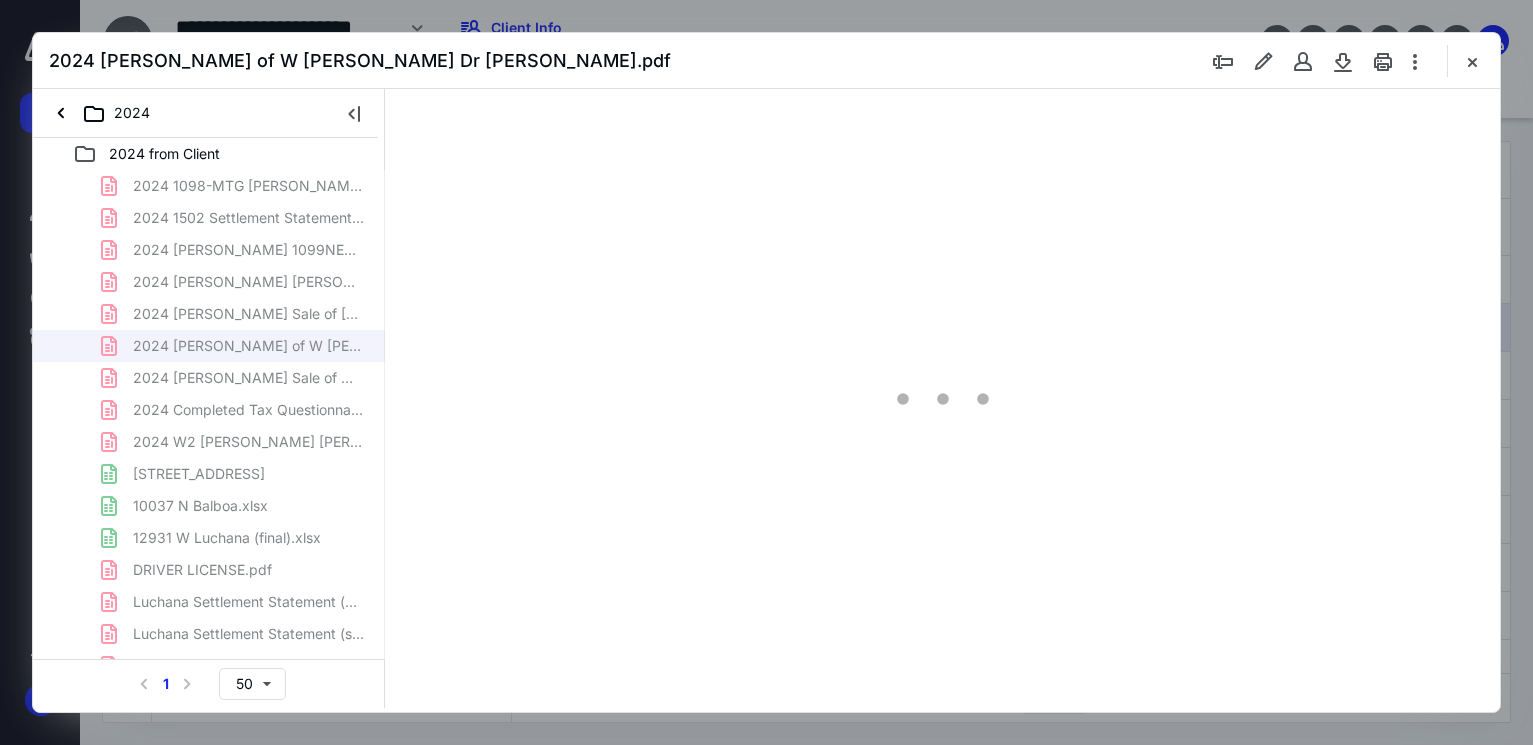 scroll, scrollTop: 0, scrollLeft: 0, axis: both 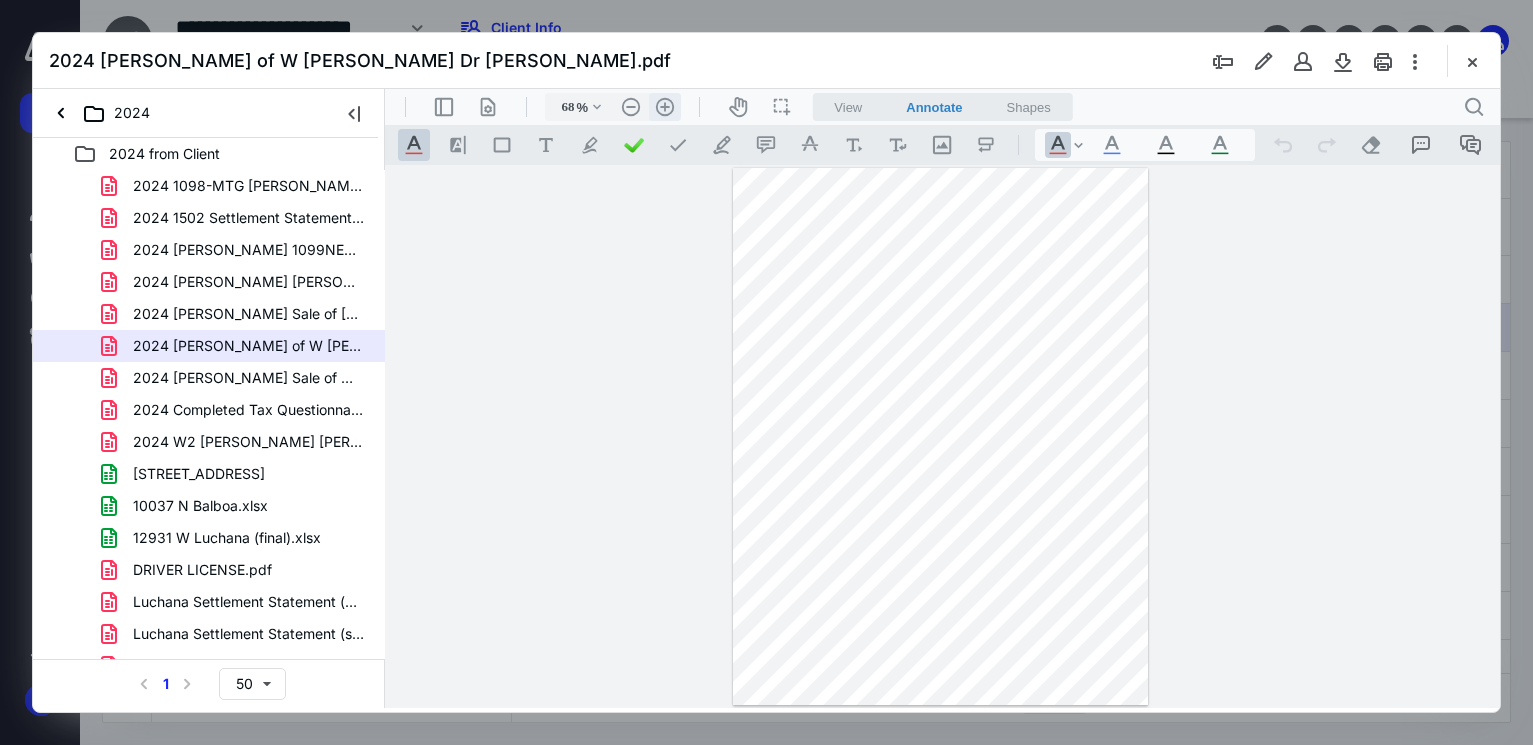 click on ".cls-1{fill:#abb0c4;} icon - header - zoom - in - line" at bounding box center (665, 107) 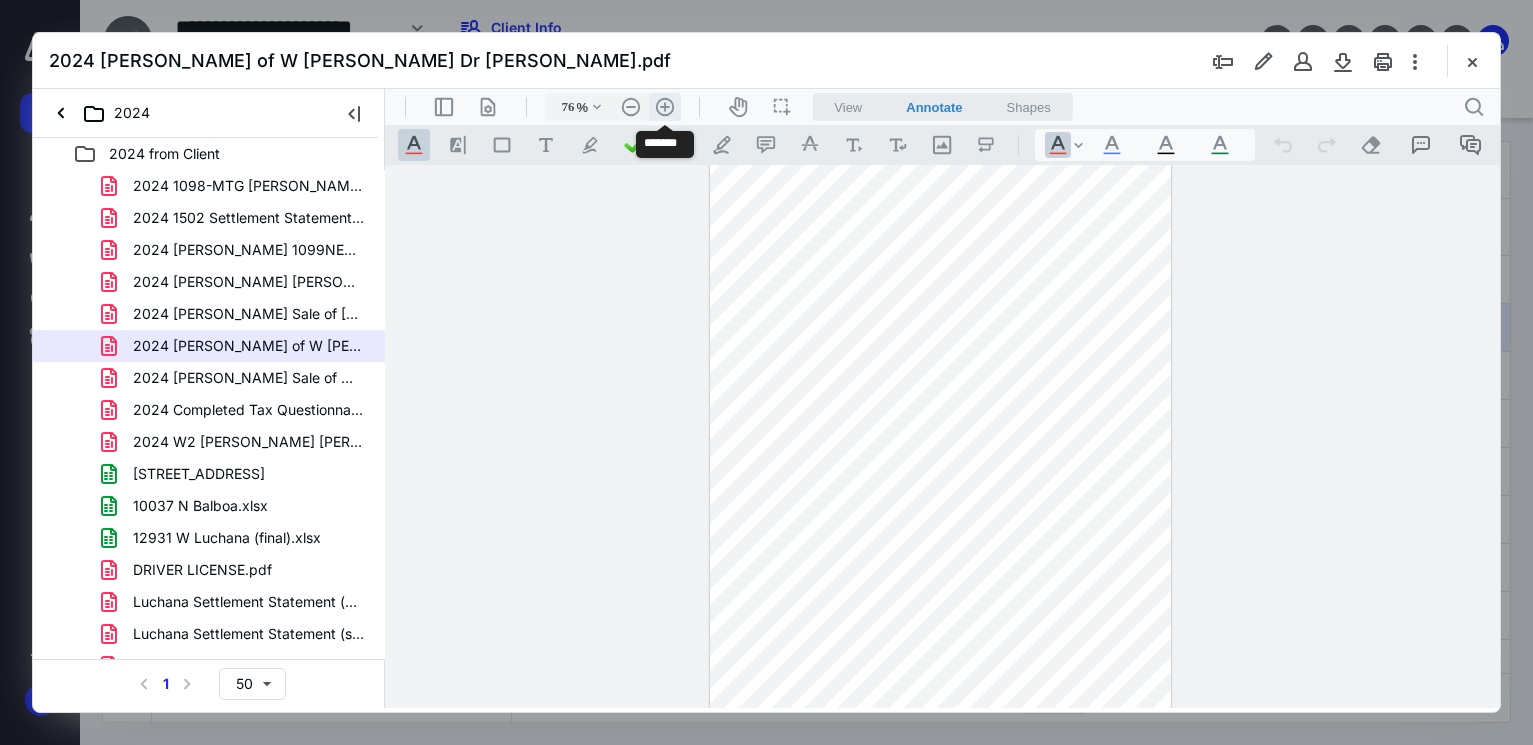 click on ".cls-1{fill:#abb0c4;} icon - header - zoom - in - line" at bounding box center [665, 107] 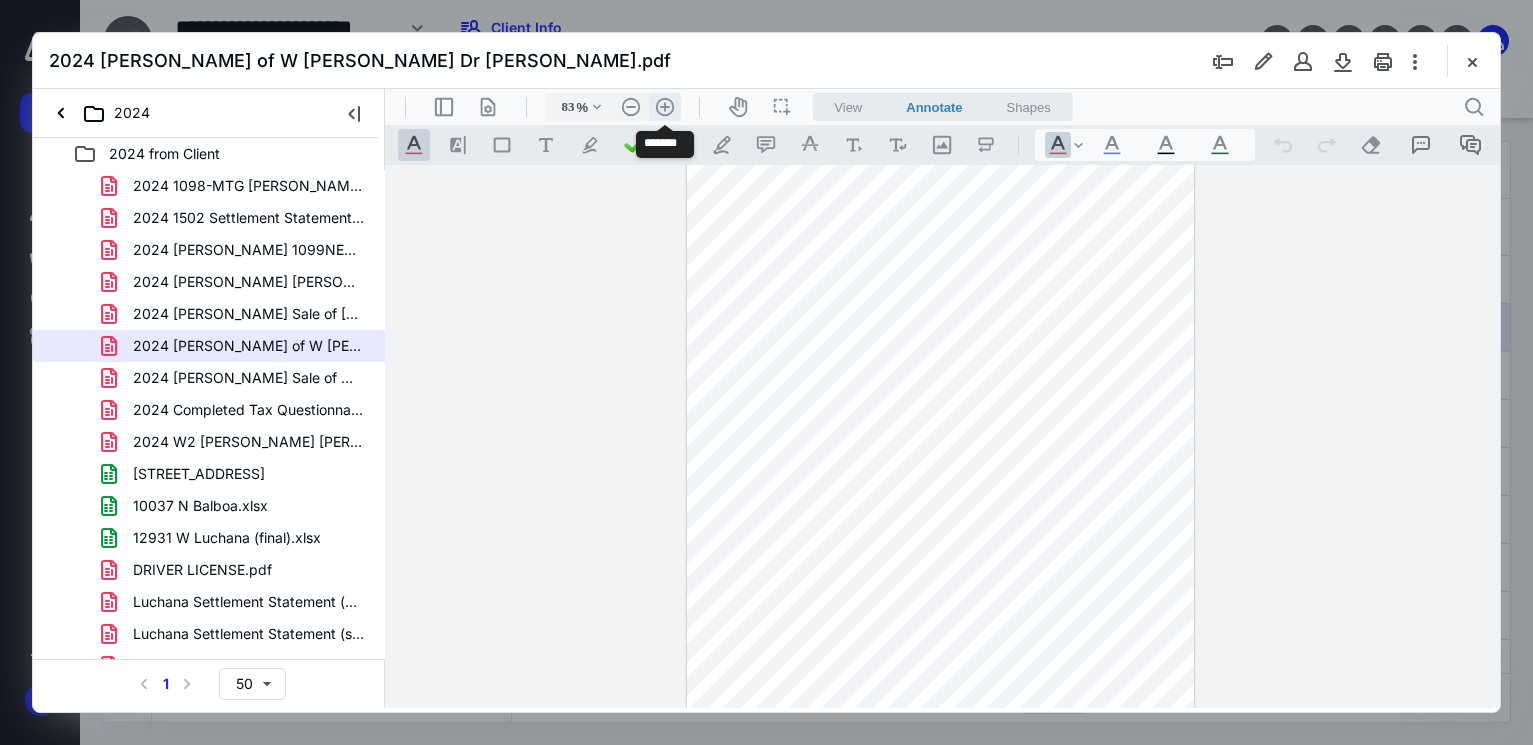 click on ".cls-1{fill:#abb0c4;} icon - header - zoom - in - line" at bounding box center [665, 107] 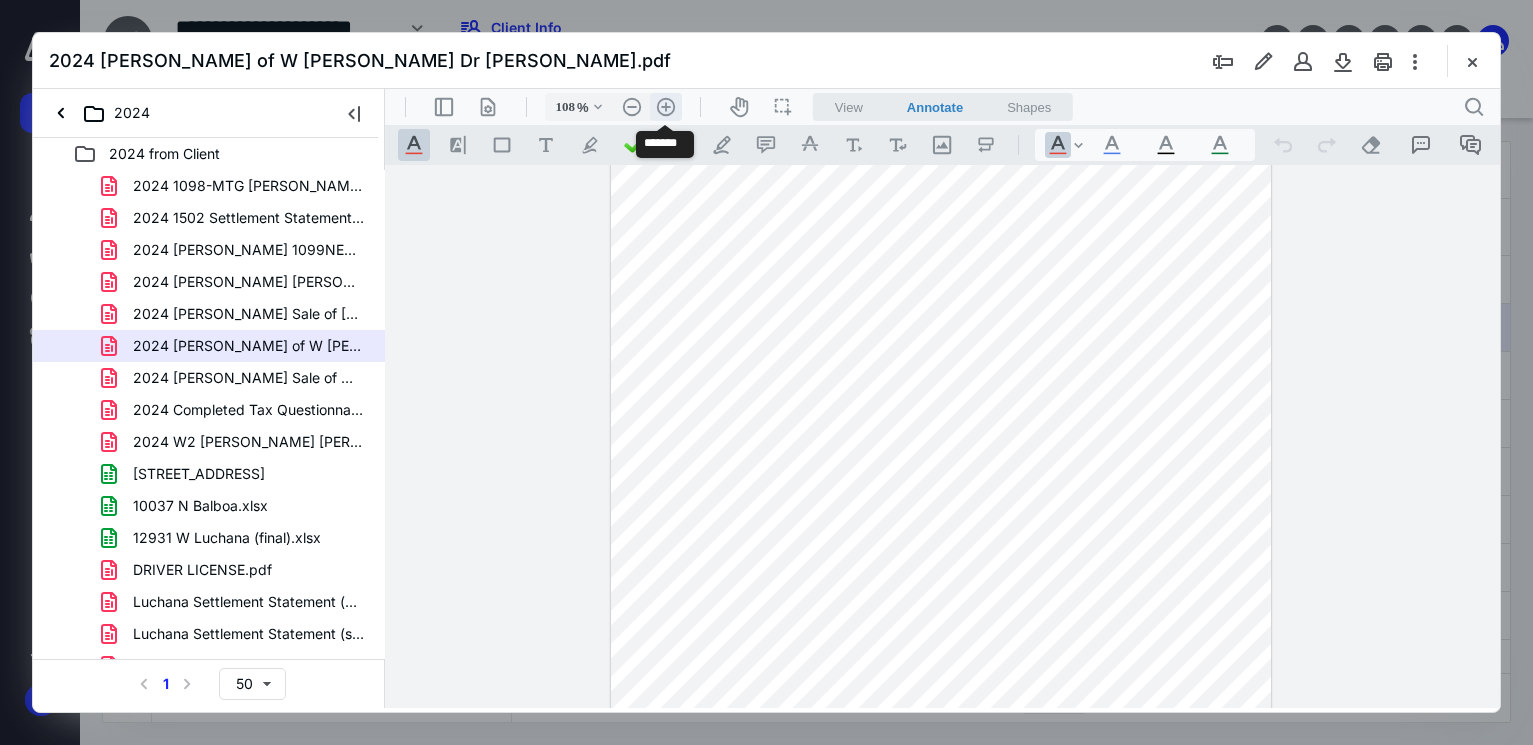 click on ".cls-1{fill:#abb0c4;} icon - header - zoom - in - line" at bounding box center (666, 107) 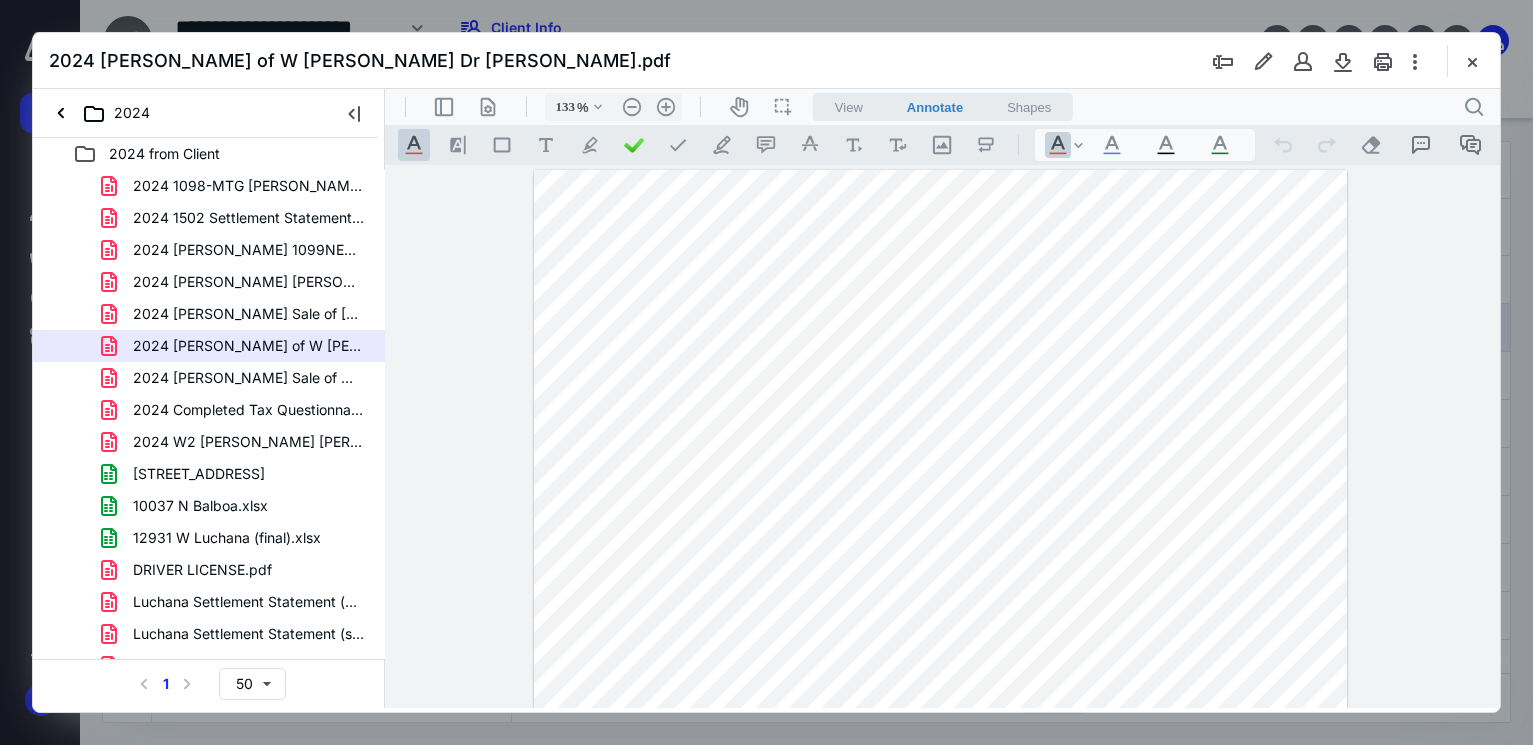 scroll, scrollTop: 300, scrollLeft: 0, axis: vertical 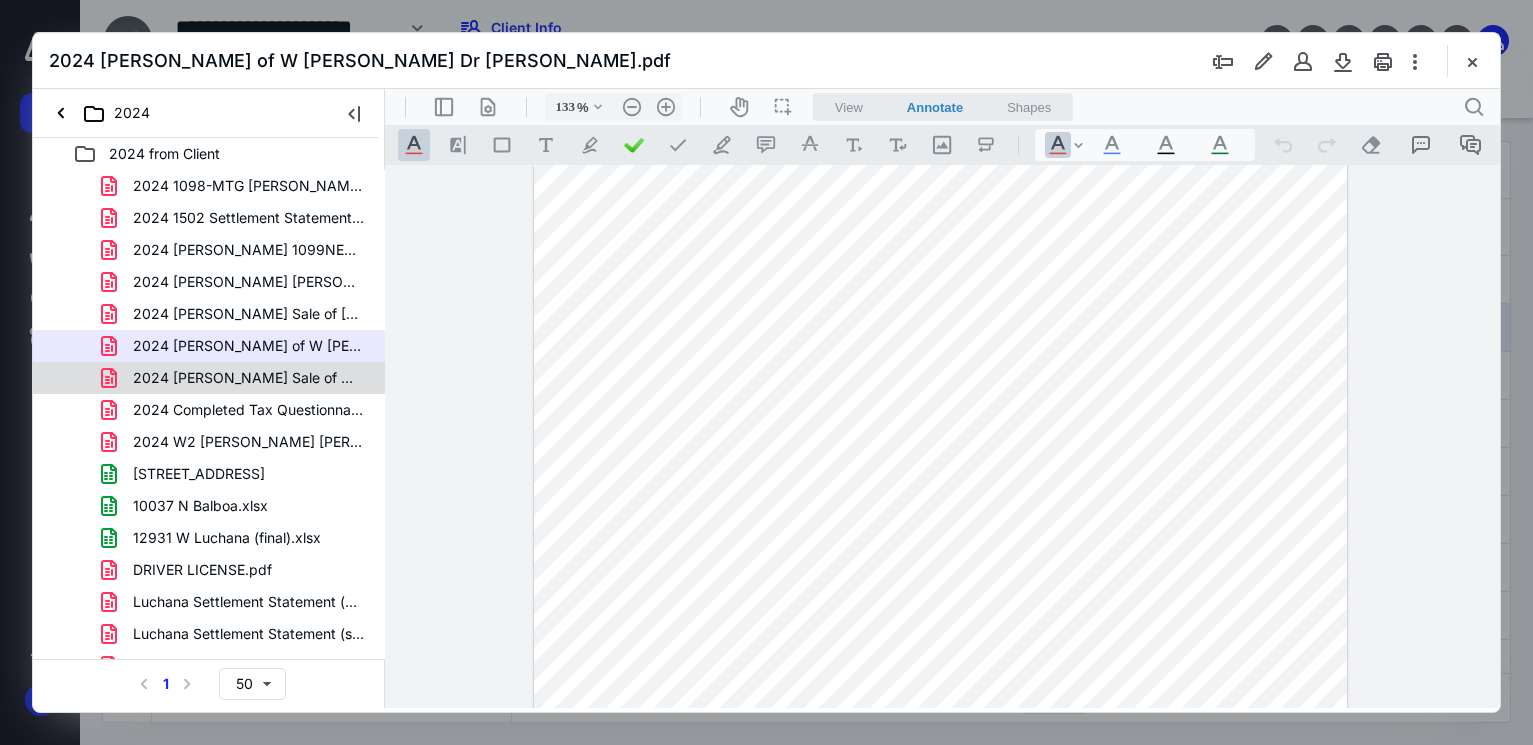 click on "2024 [PERSON_NAME] Sale of W [GEOGRAPHIC_DATA] Wksht.pdf" at bounding box center [249, 378] 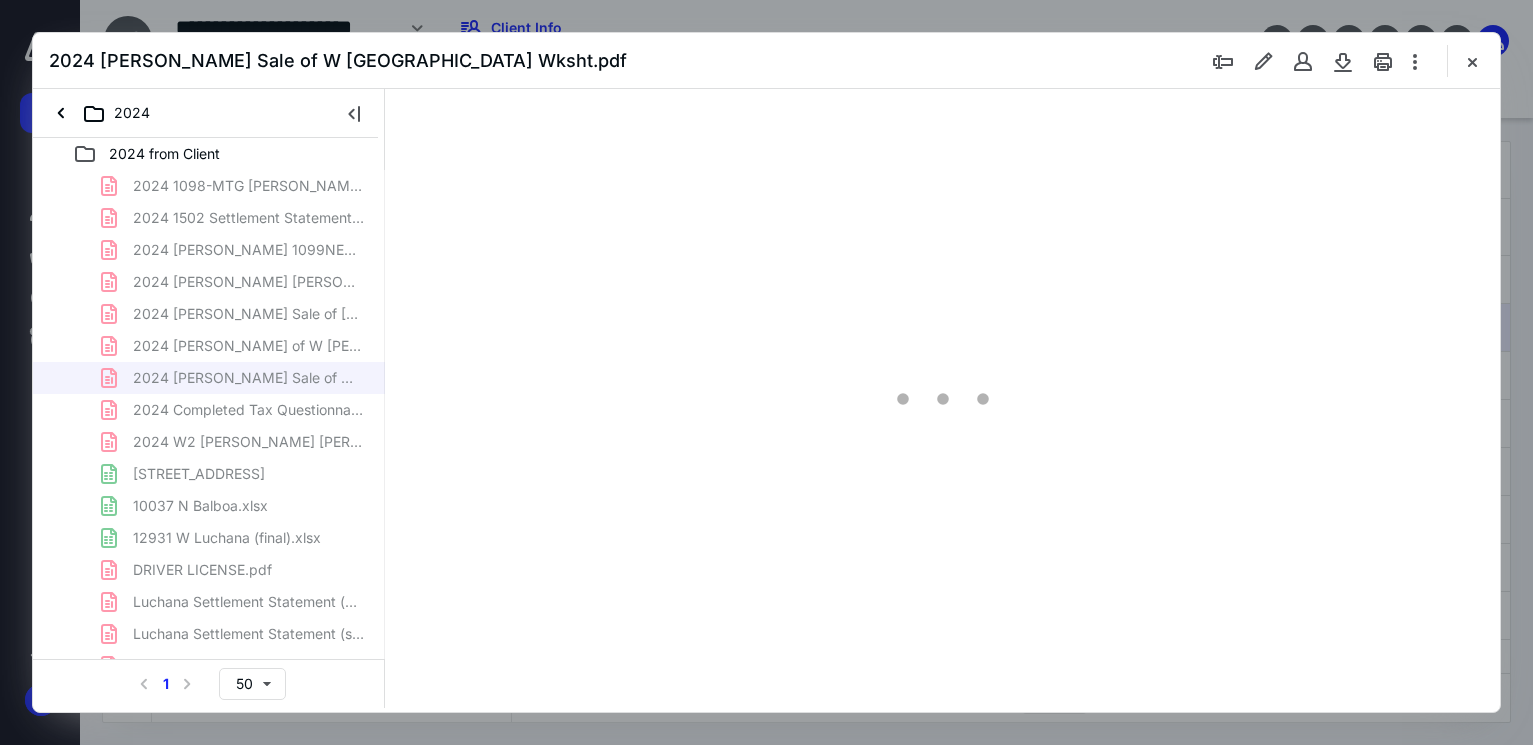 scroll, scrollTop: 0, scrollLeft: 0, axis: both 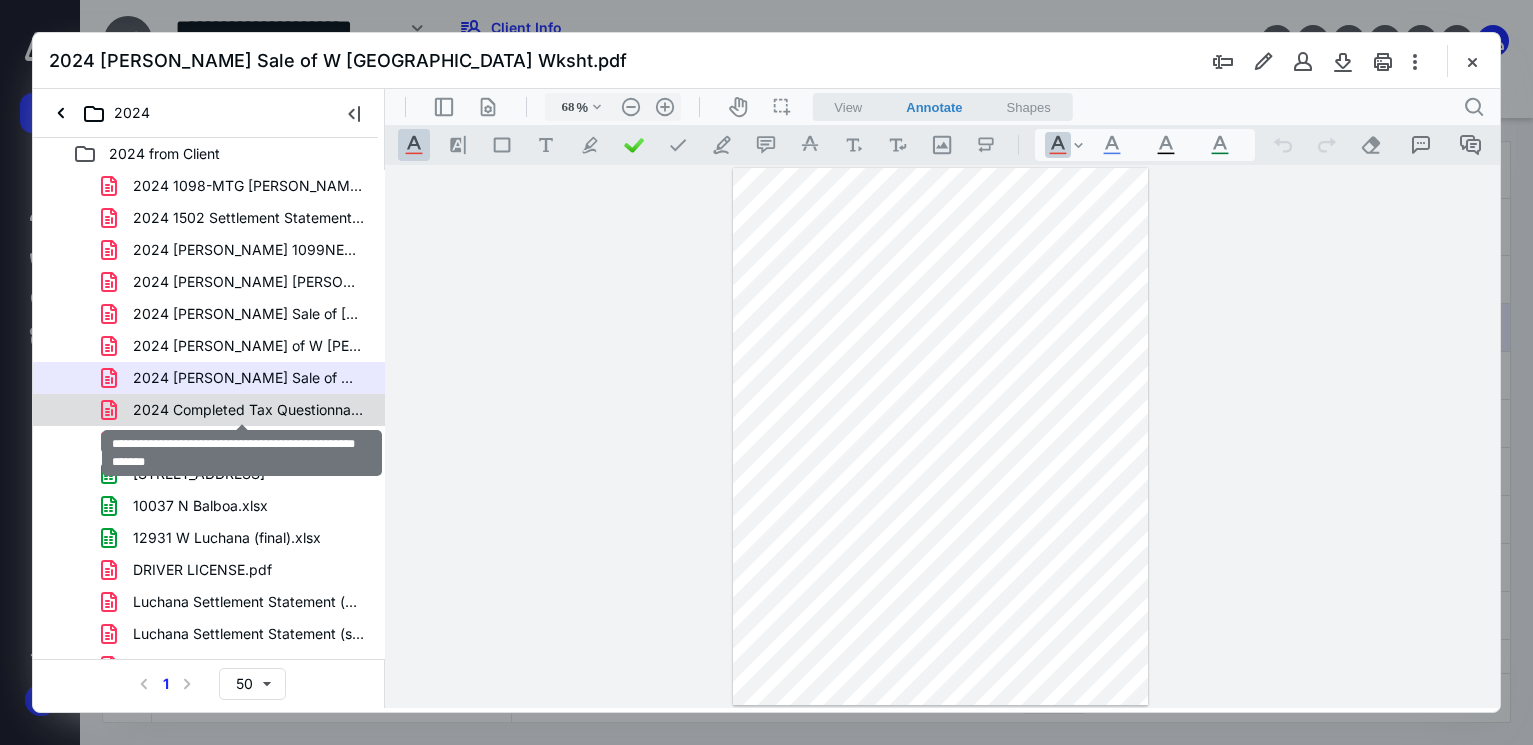 click on "2024 Completed Tax Questionnaire [PERSON_NAME] [PERSON_NAME].pdf" at bounding box center (249, 410) 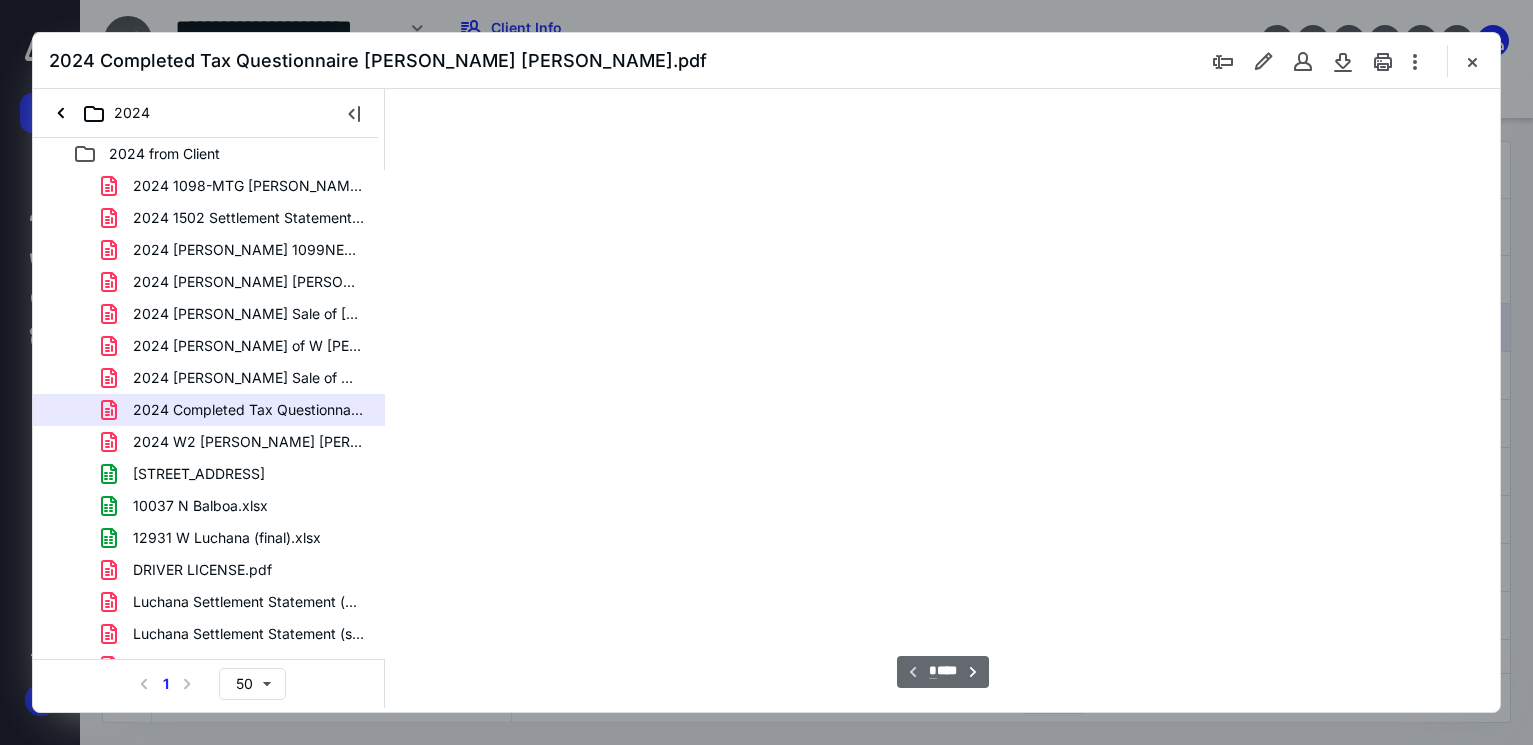 type on "68" 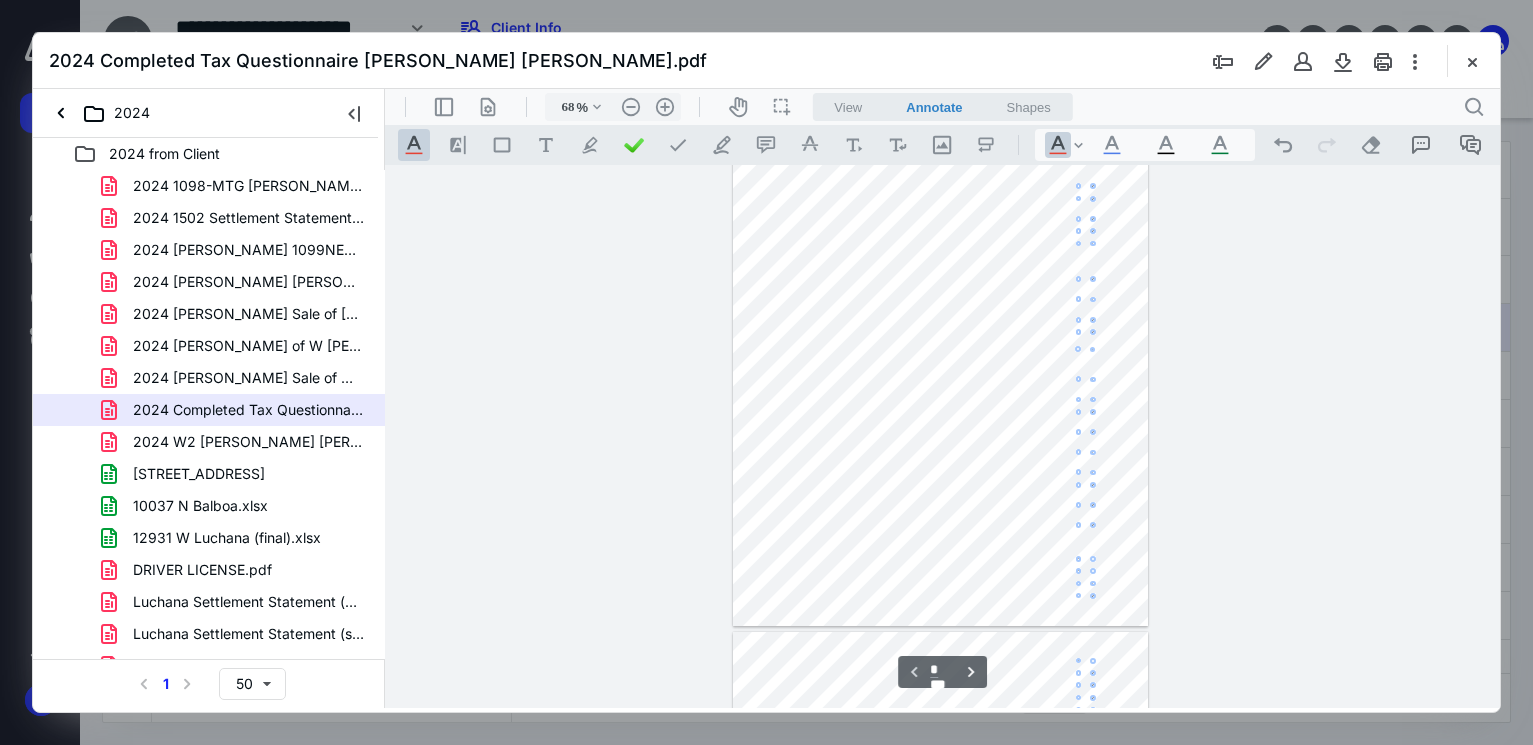 scroll, scrollTop: 0, scrollLeft: 0, axis: both 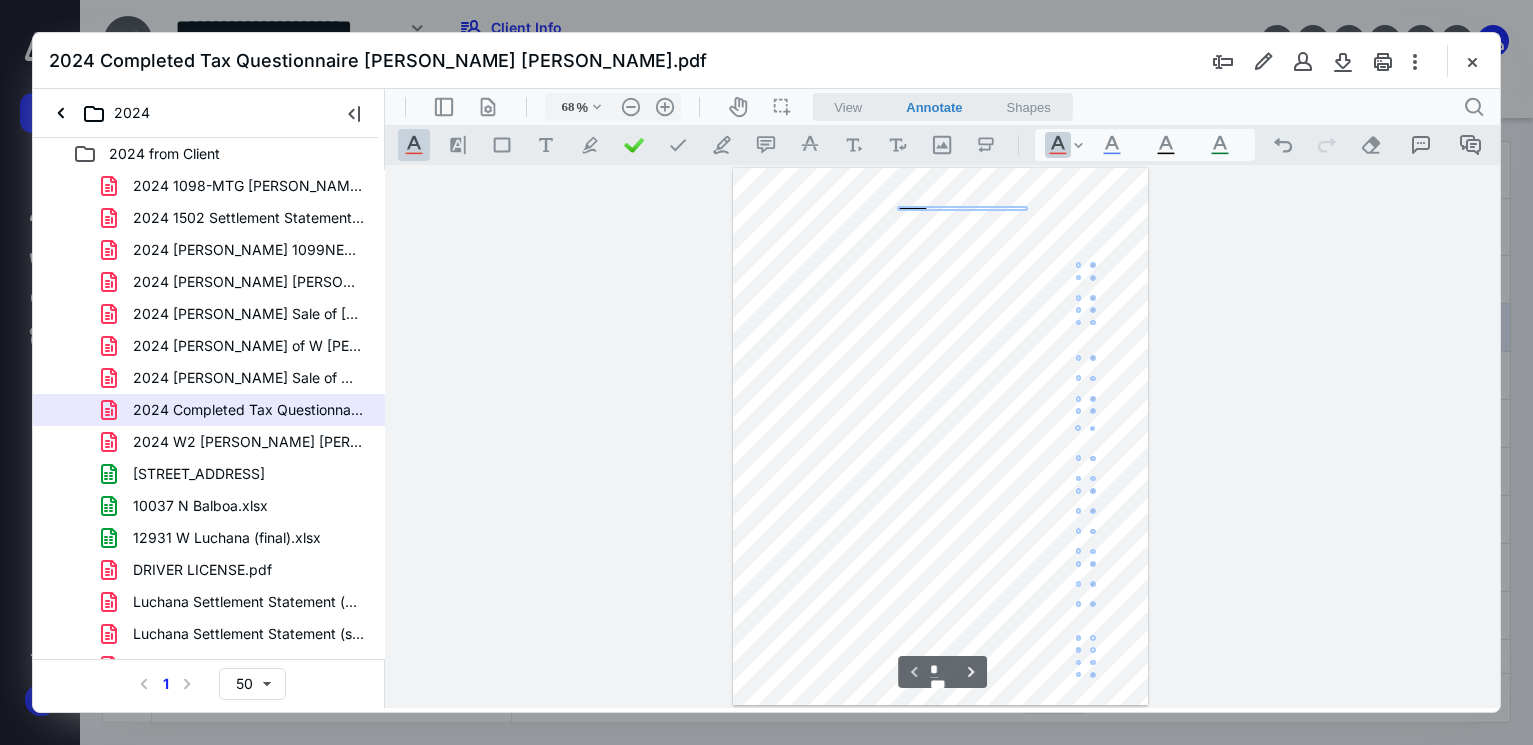 click at bounding box center [1472, 61] 